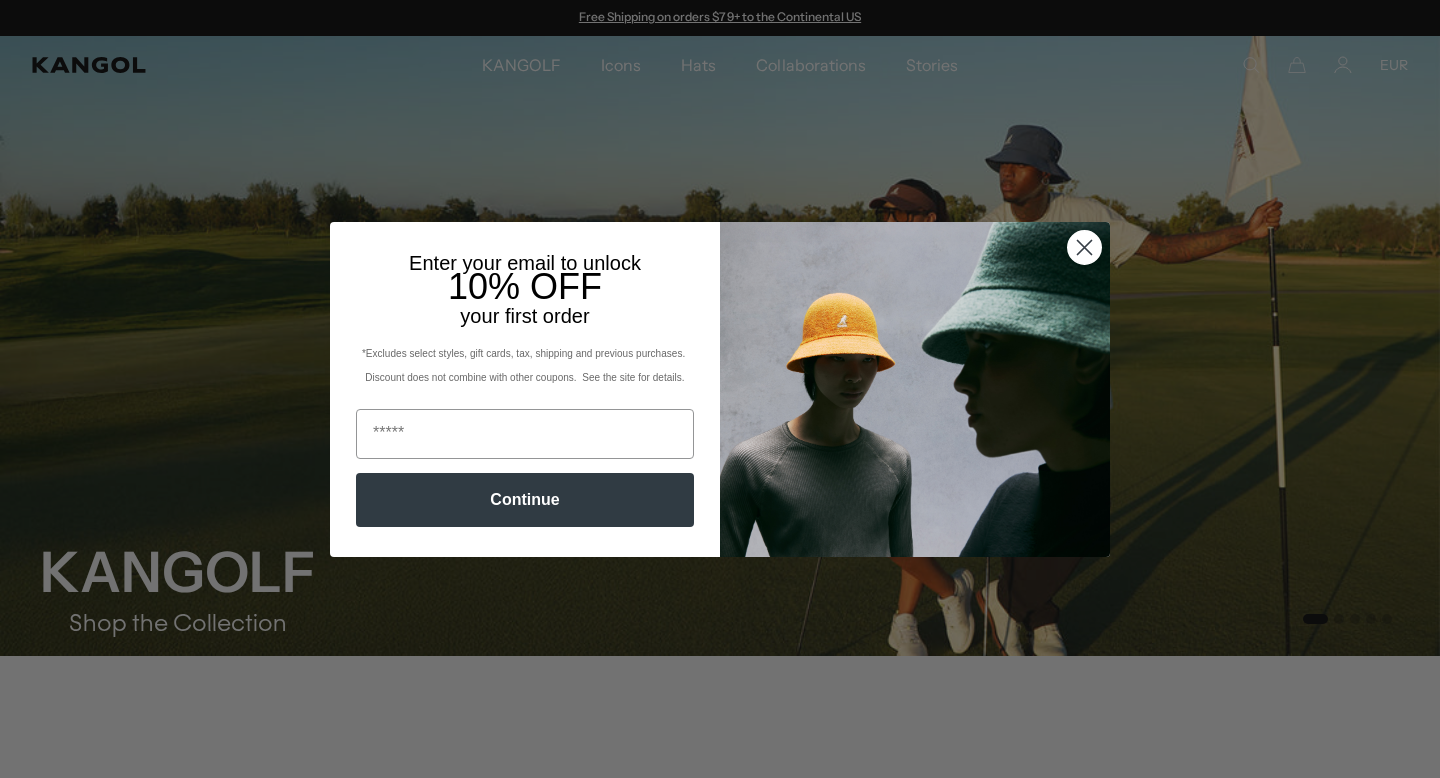 scroll, scrollTop: 0, scrollLeft: 0, axis: both 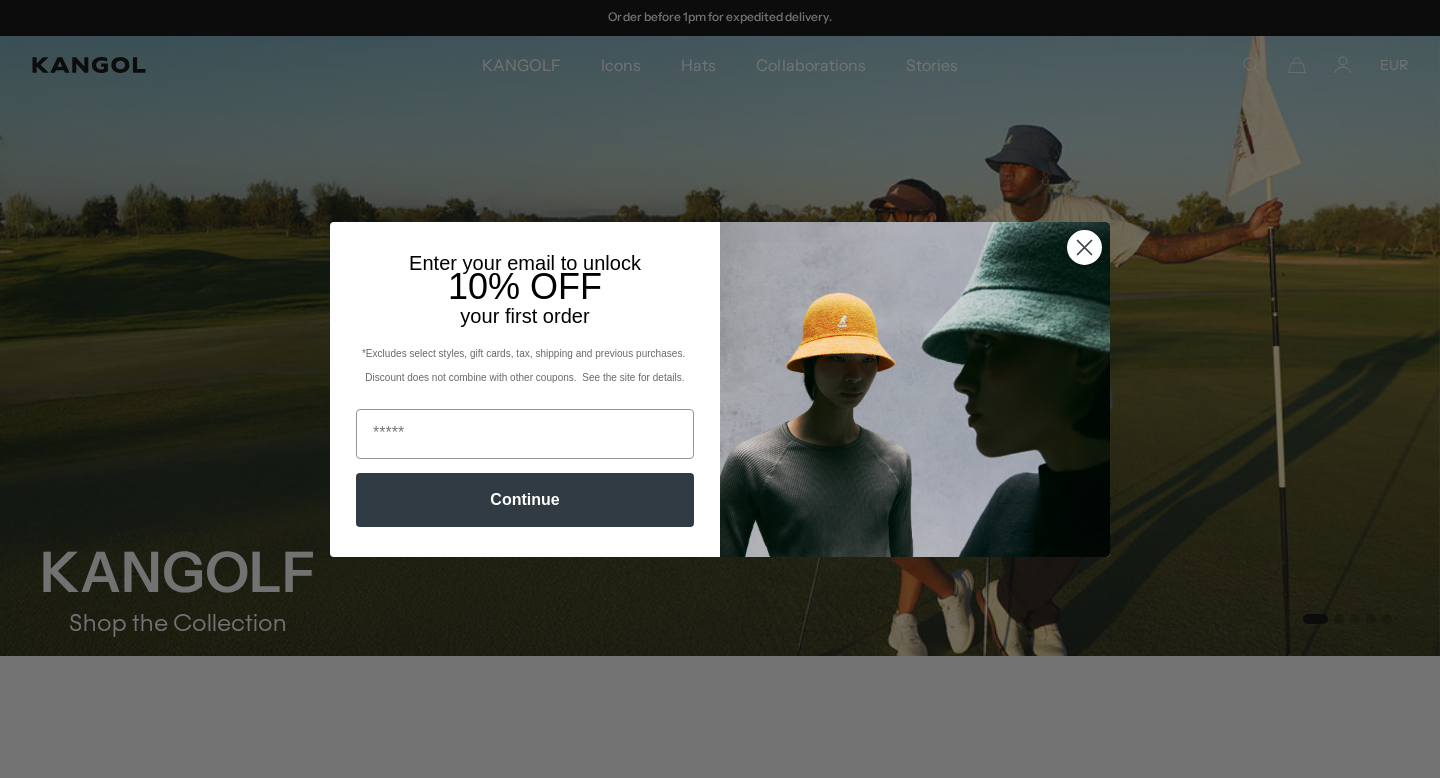 click 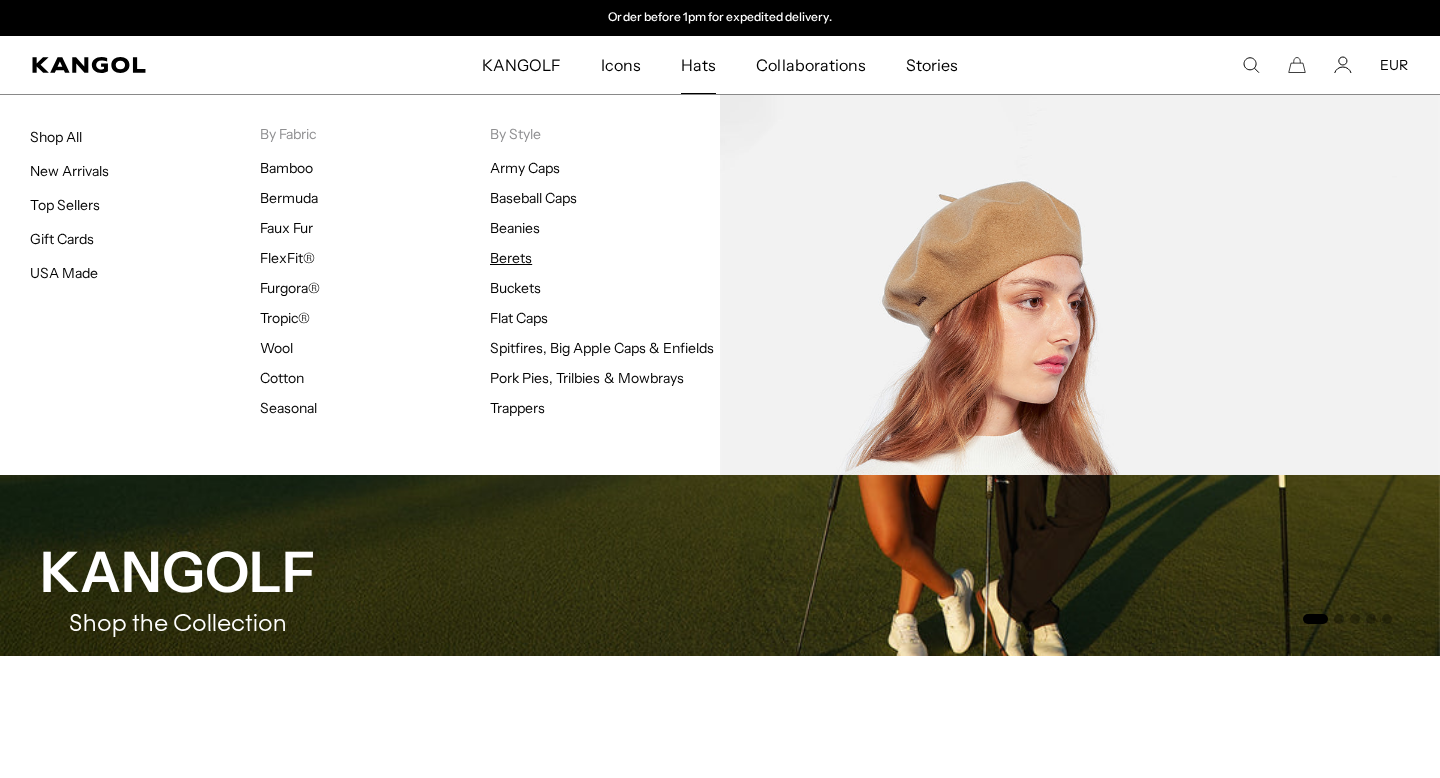 click on "Berets" at bounding box center [511, 258] 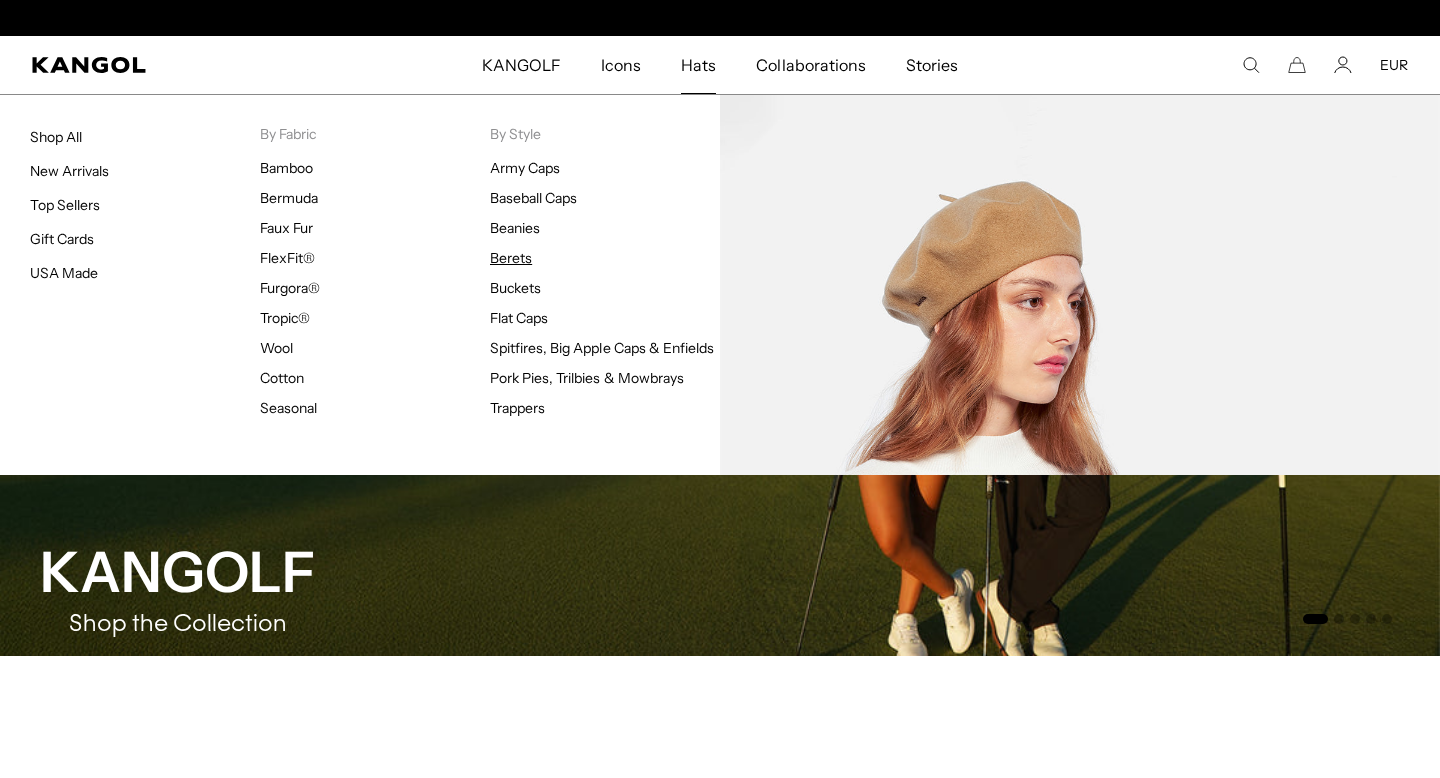 scroll, scrollTop: 0, scrollLeft: 0, axis: both 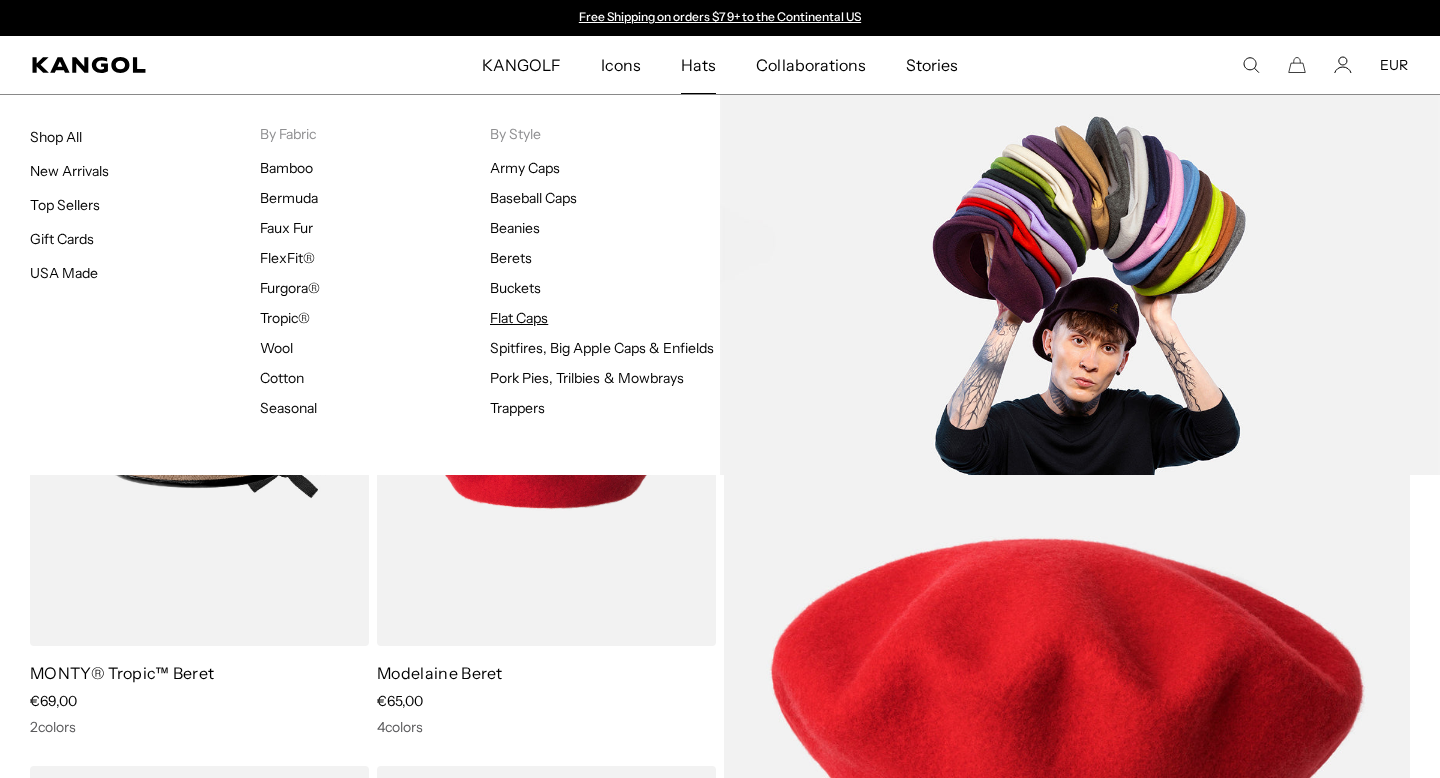 click on "Flat Caps" at bounding box center (519, 318) 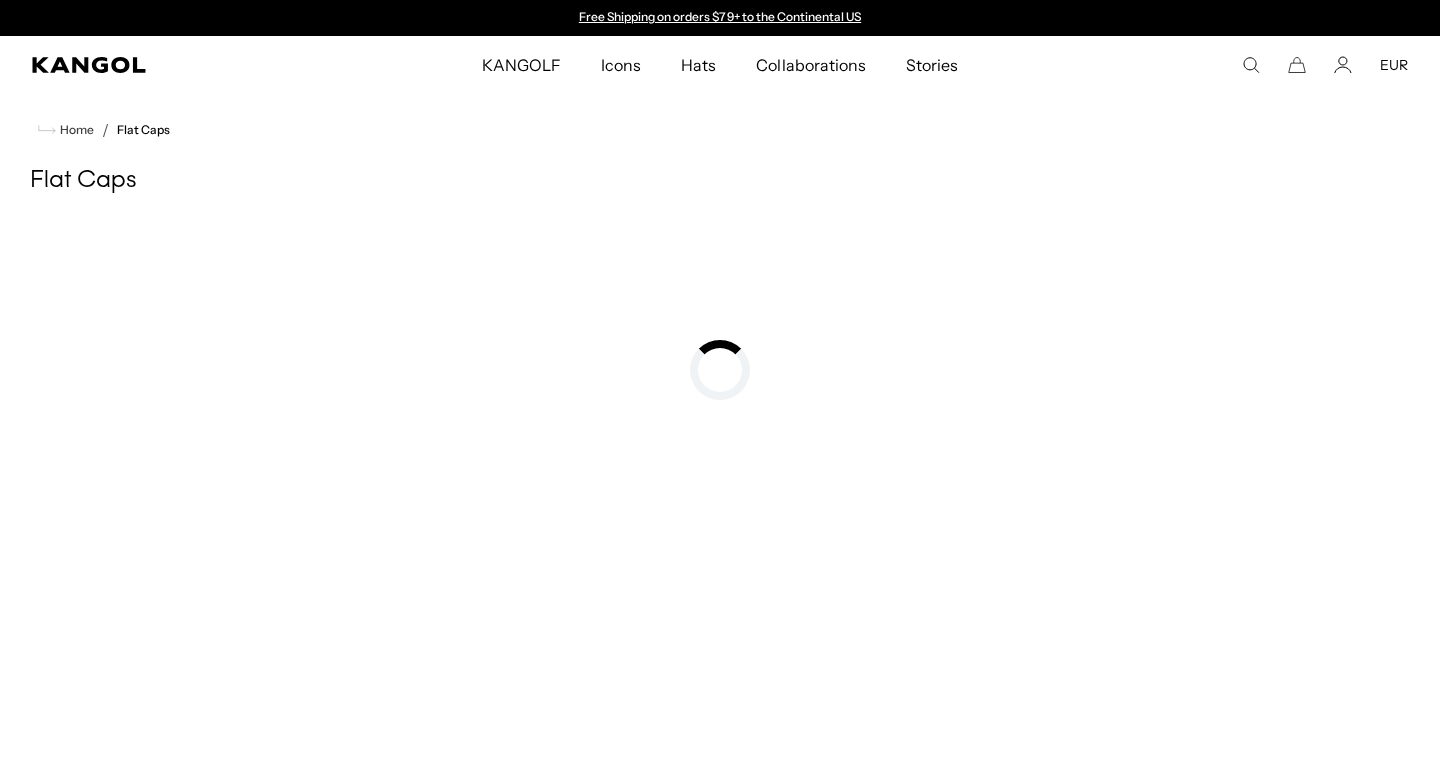 scroll, scrollTop: 0, scrollLeft: 0, axis: both 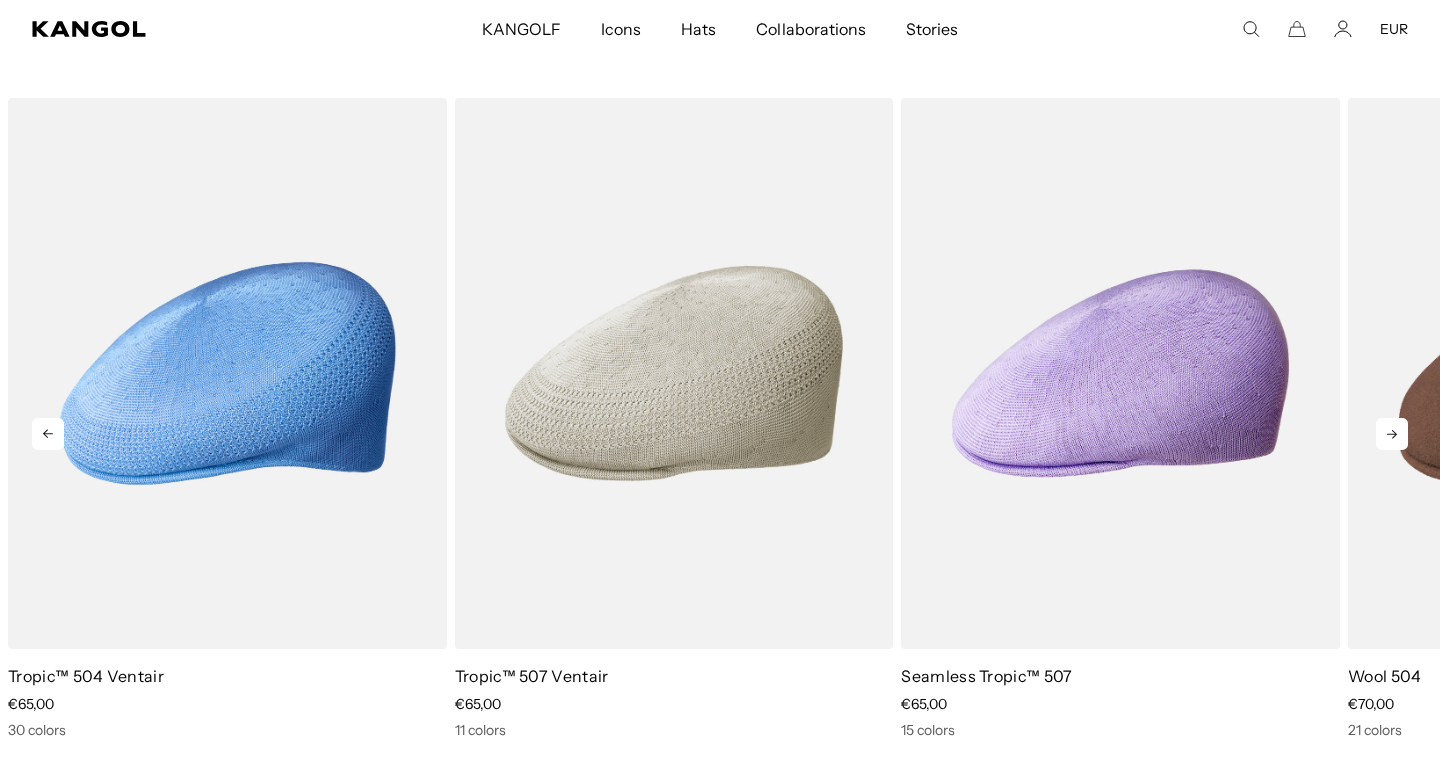 click 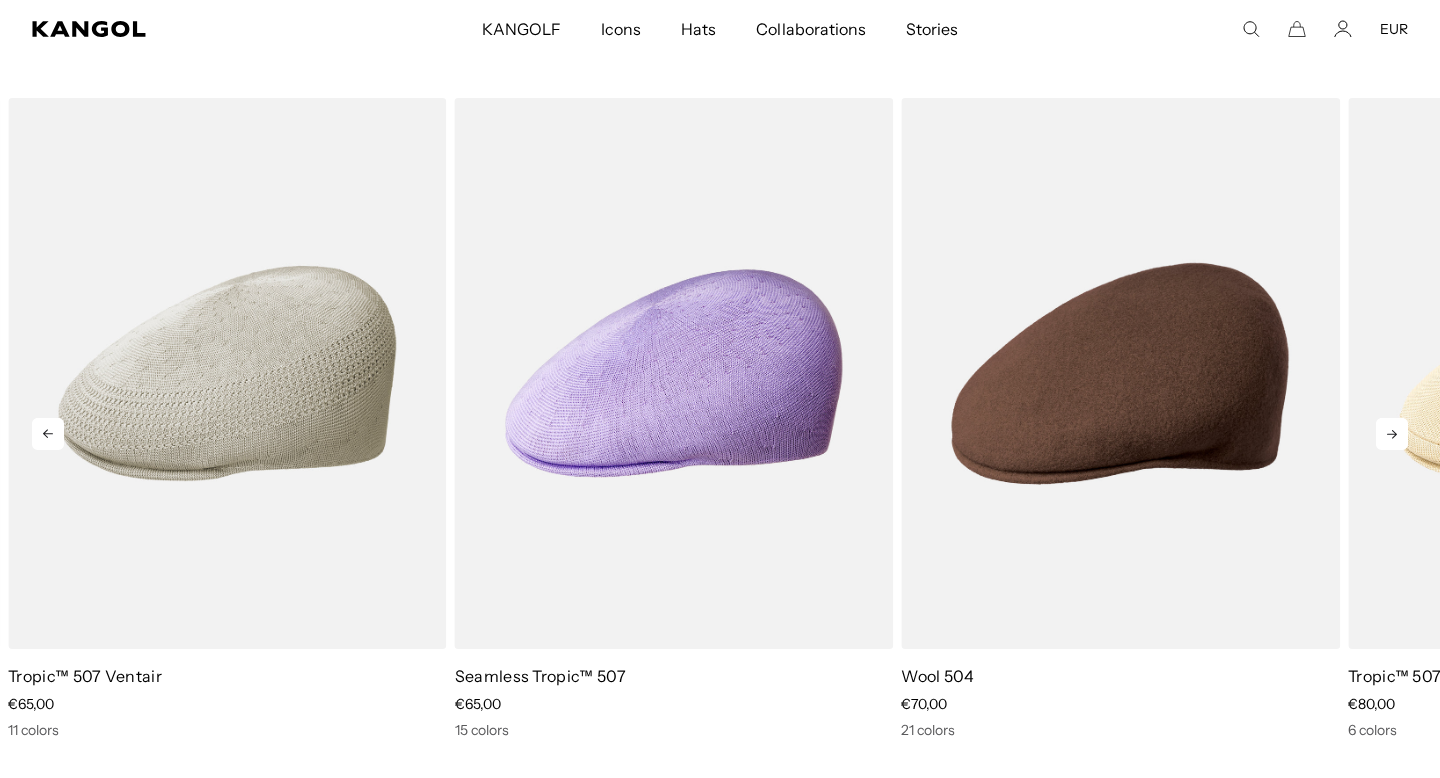 scroll, scrollTop: 0, scrollLeft: 0, axis: both 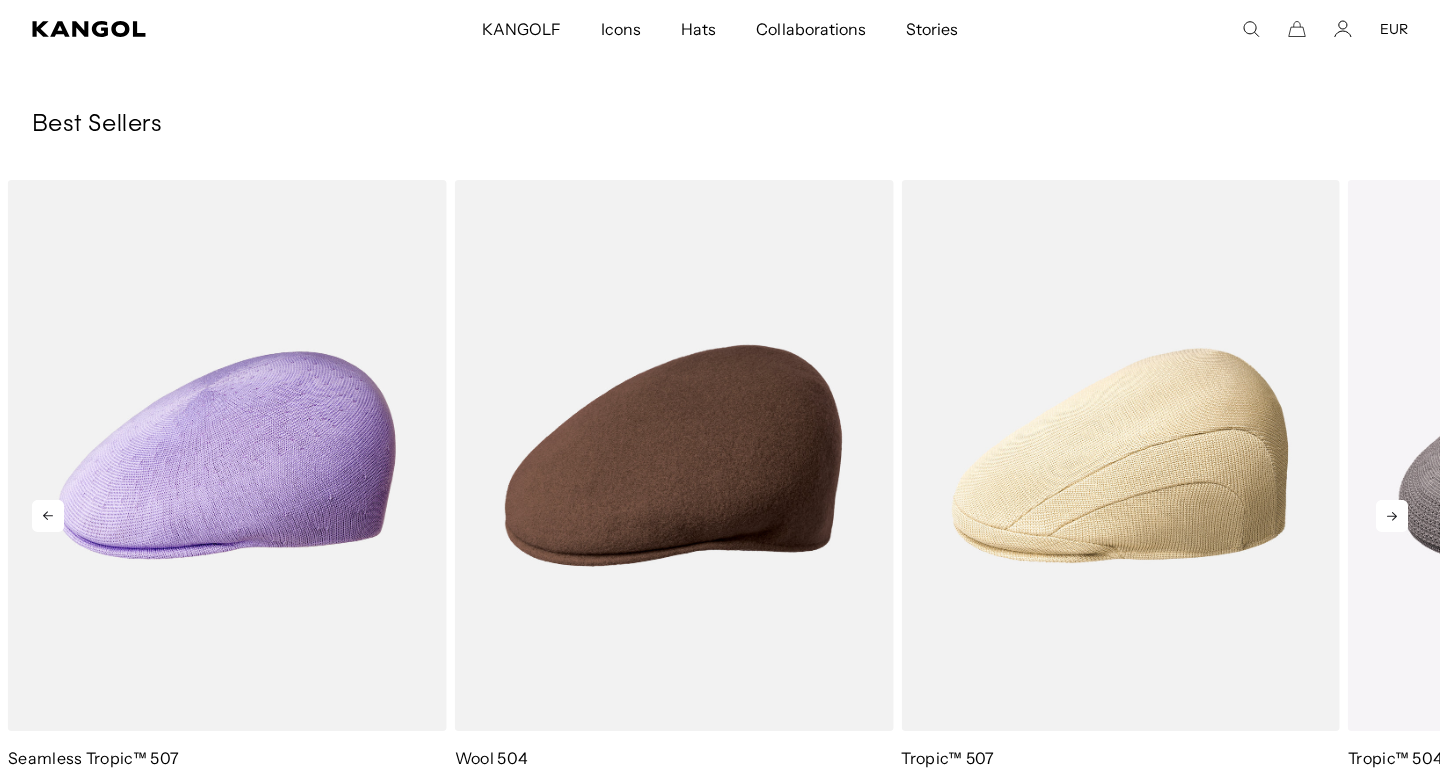 click 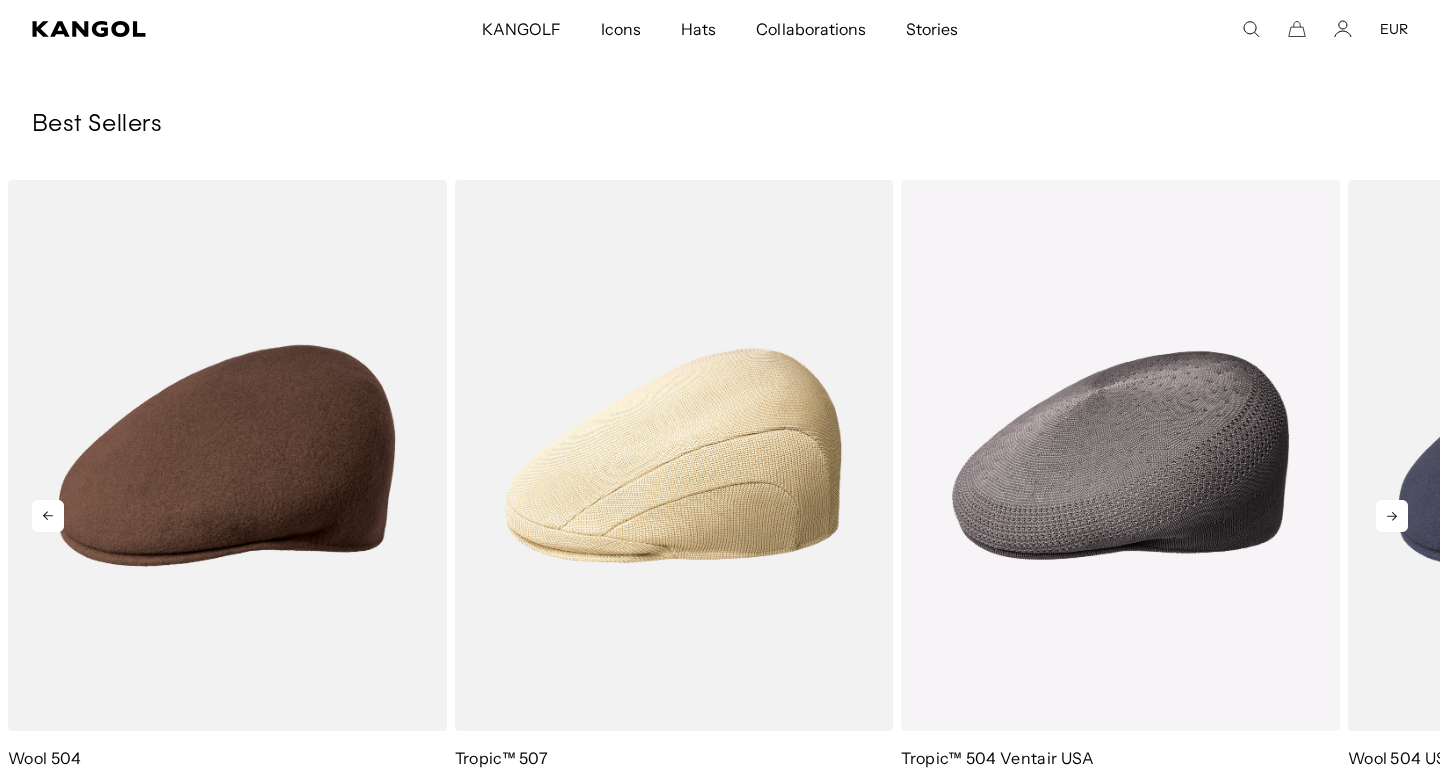 click 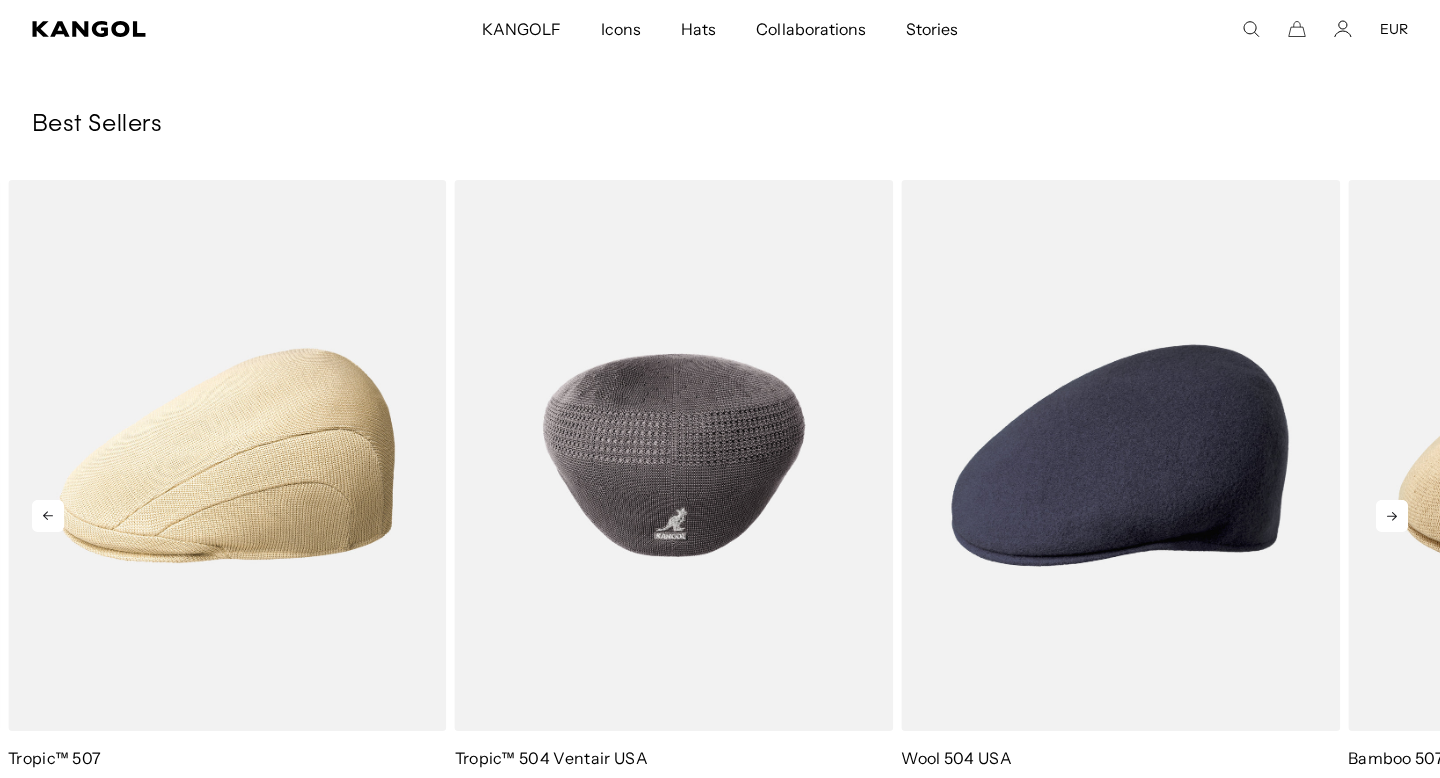 scroll, scrollTop: 0, scrollLeft: 0, axis: both 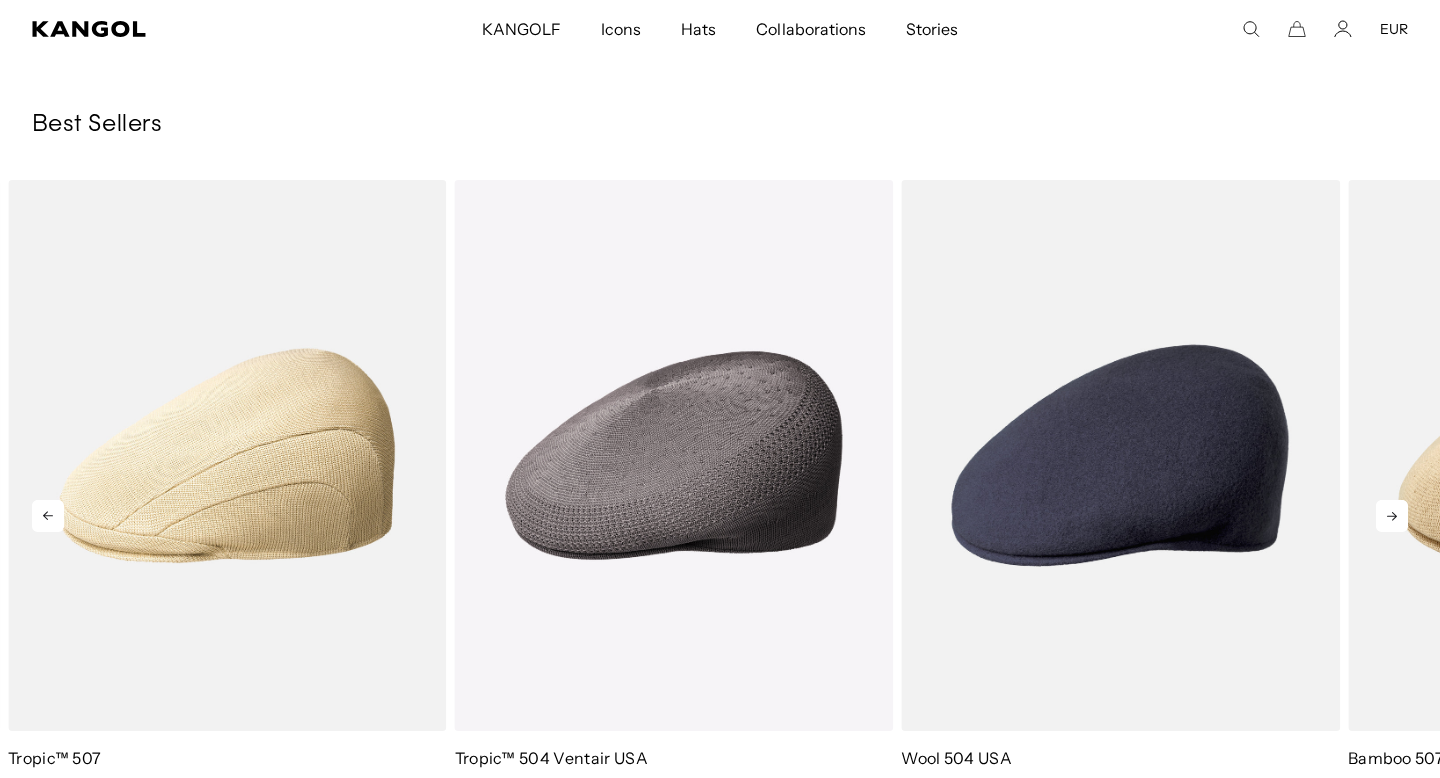 click 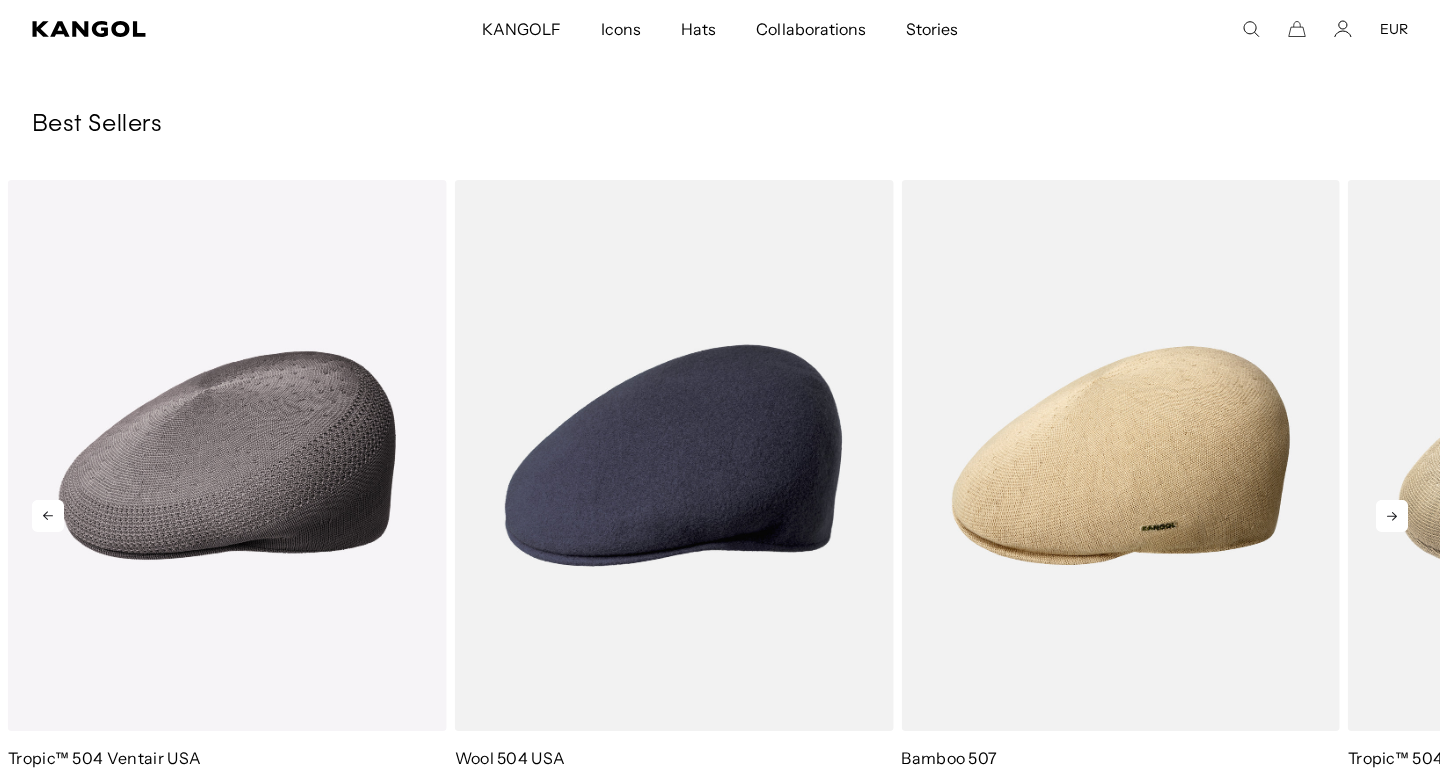 click 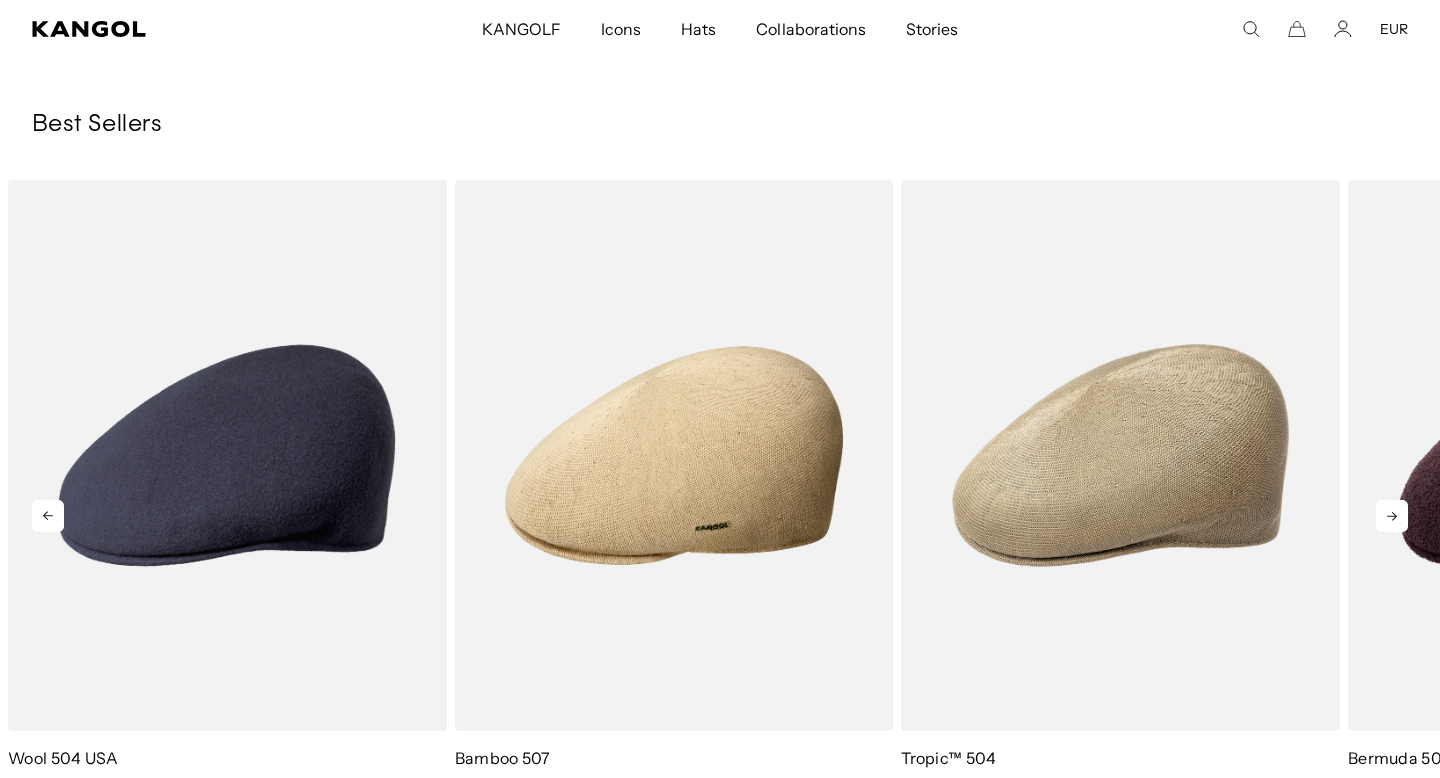 scroll, scrollTop: 0, scrollLeft: 412, axis: horizontal 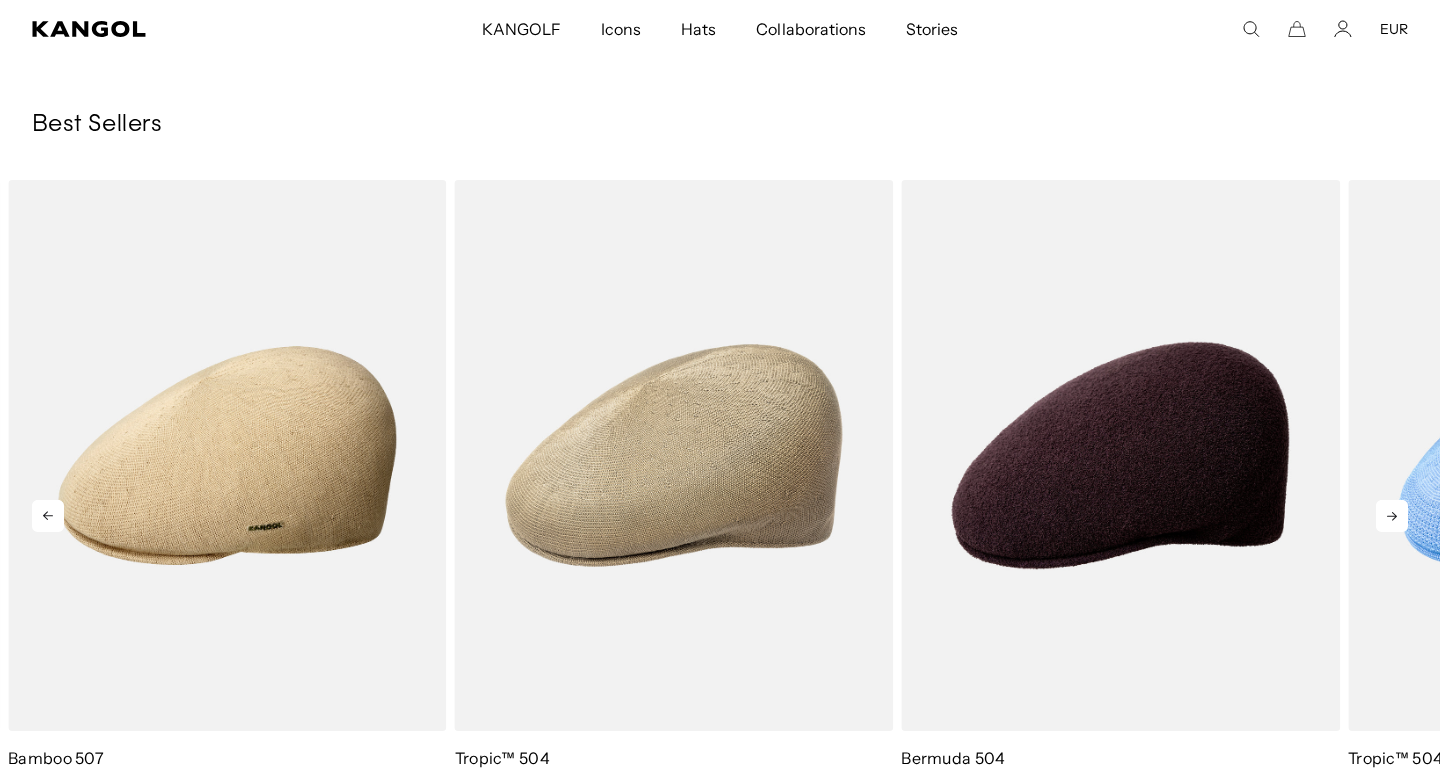 click 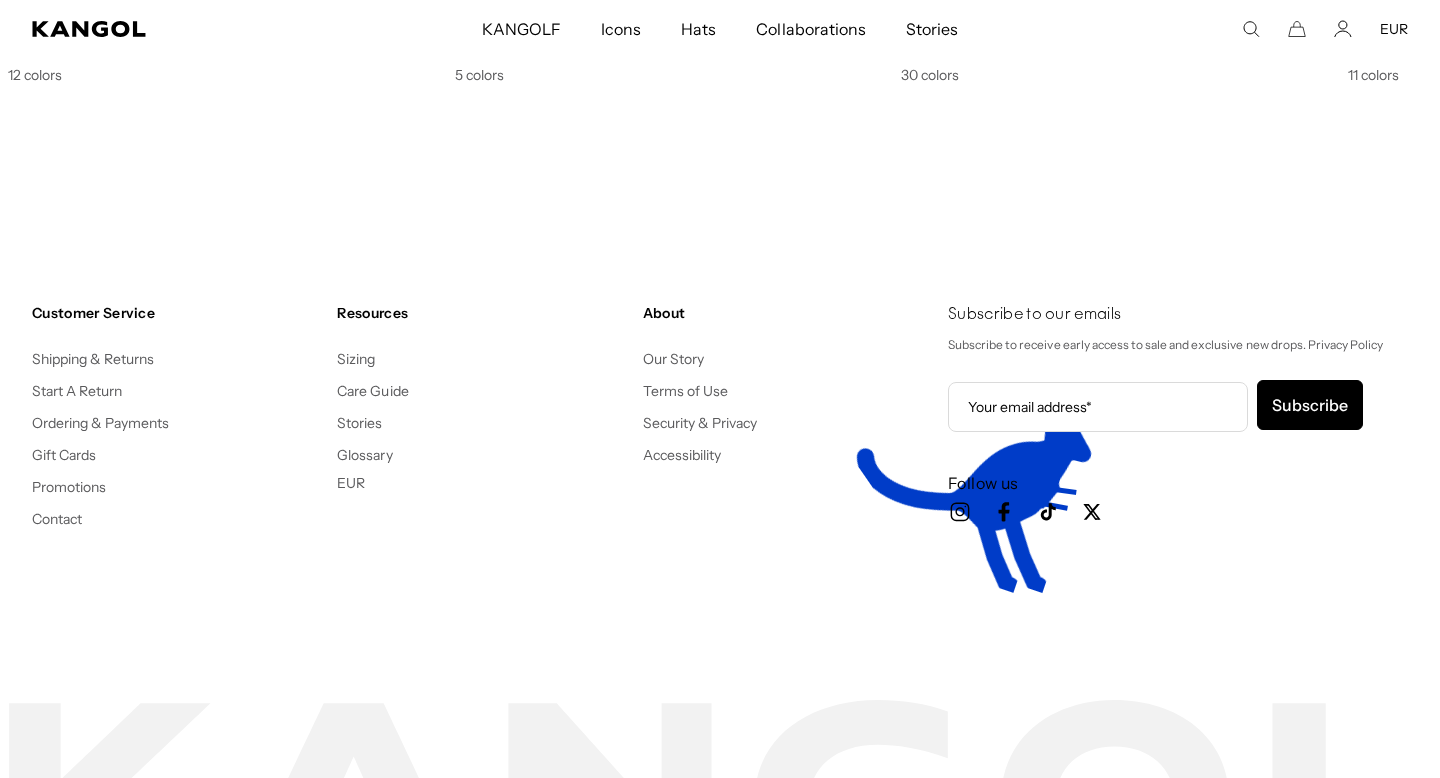 scroll, scrollTop: 9495, scrollLeft: 0, axis: vertical 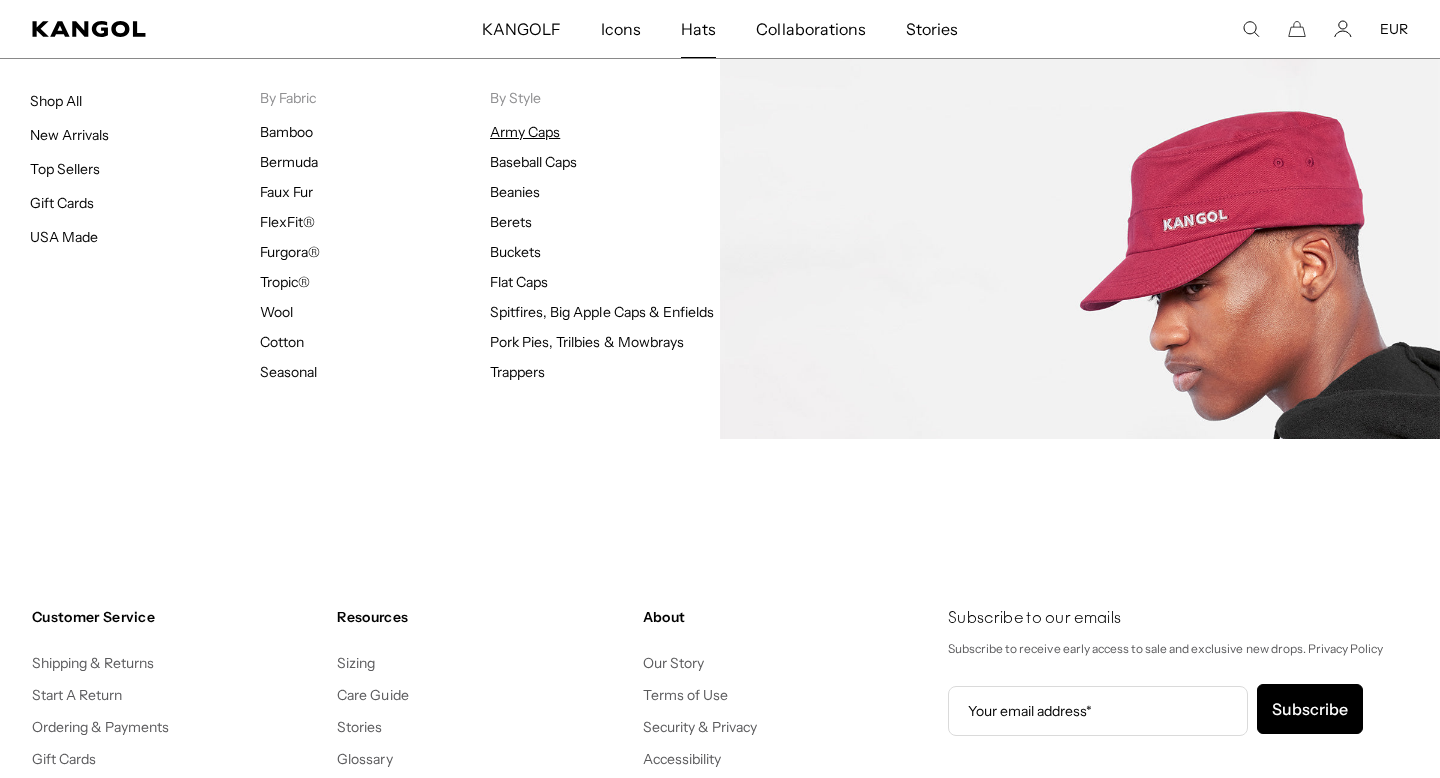 click on "Army Caps" at bounding box center (525, 132) 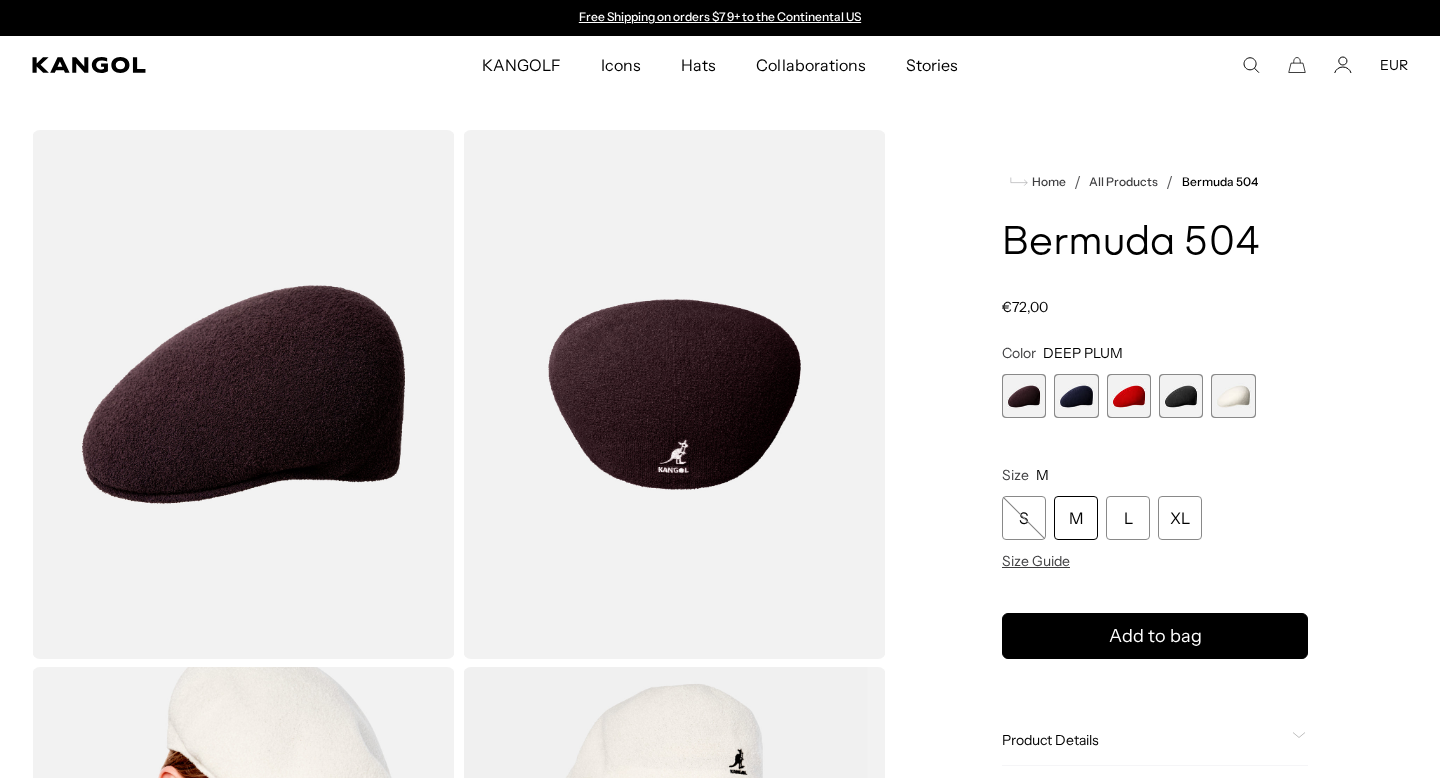 scroll, scrollTop: 0, scrollLeft: 0, axis: both 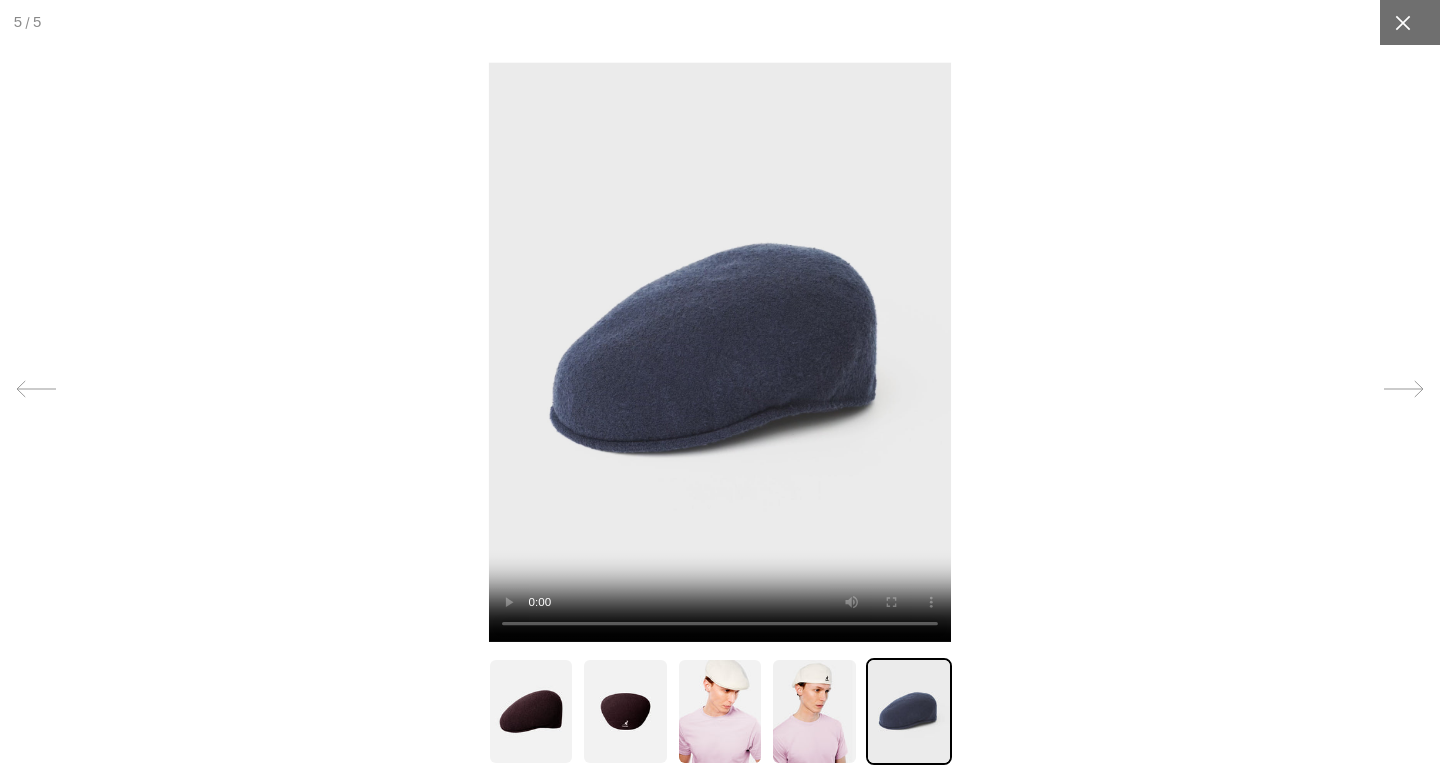 click at bounding box center [1402, 22] 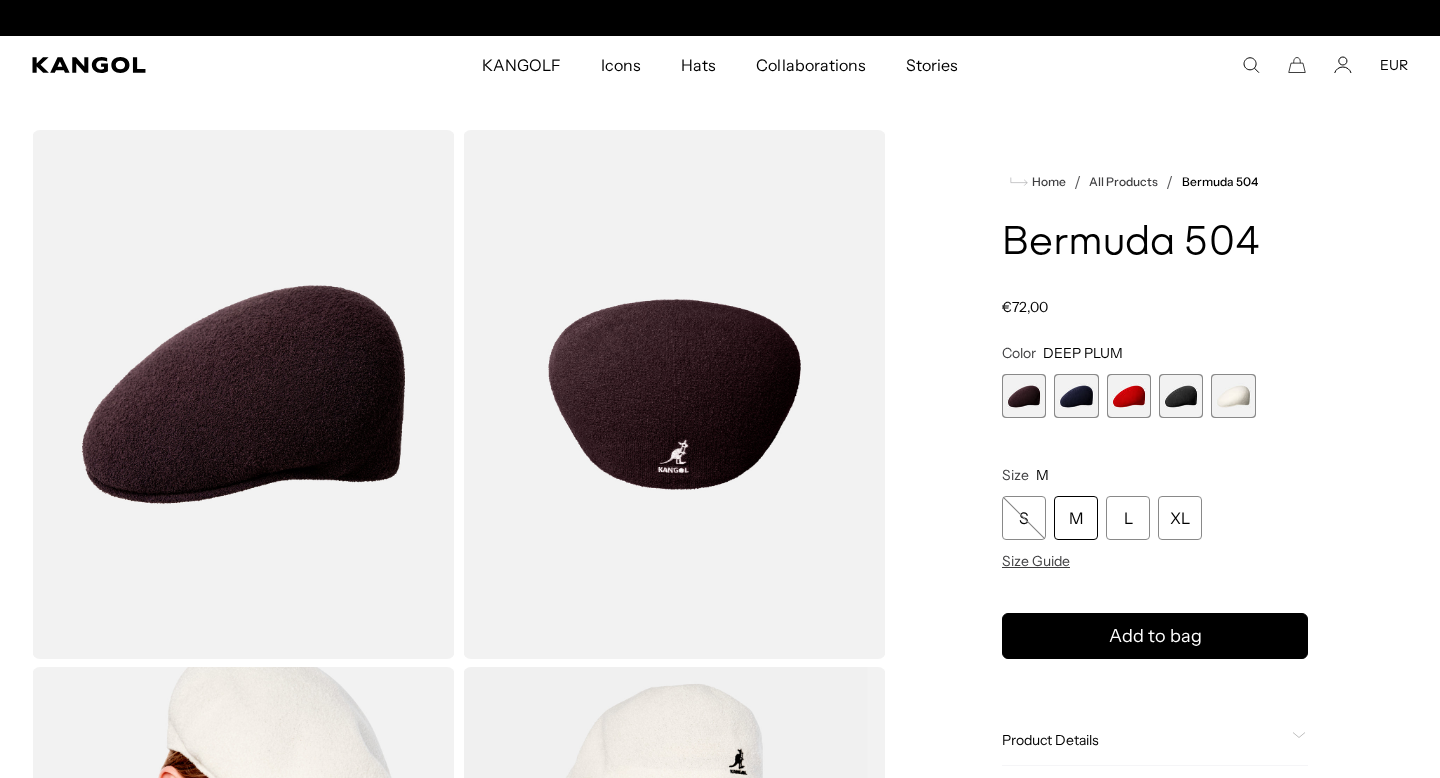 scroll, scrollTop: 0, scrollLeft: 412, axis: horizontal 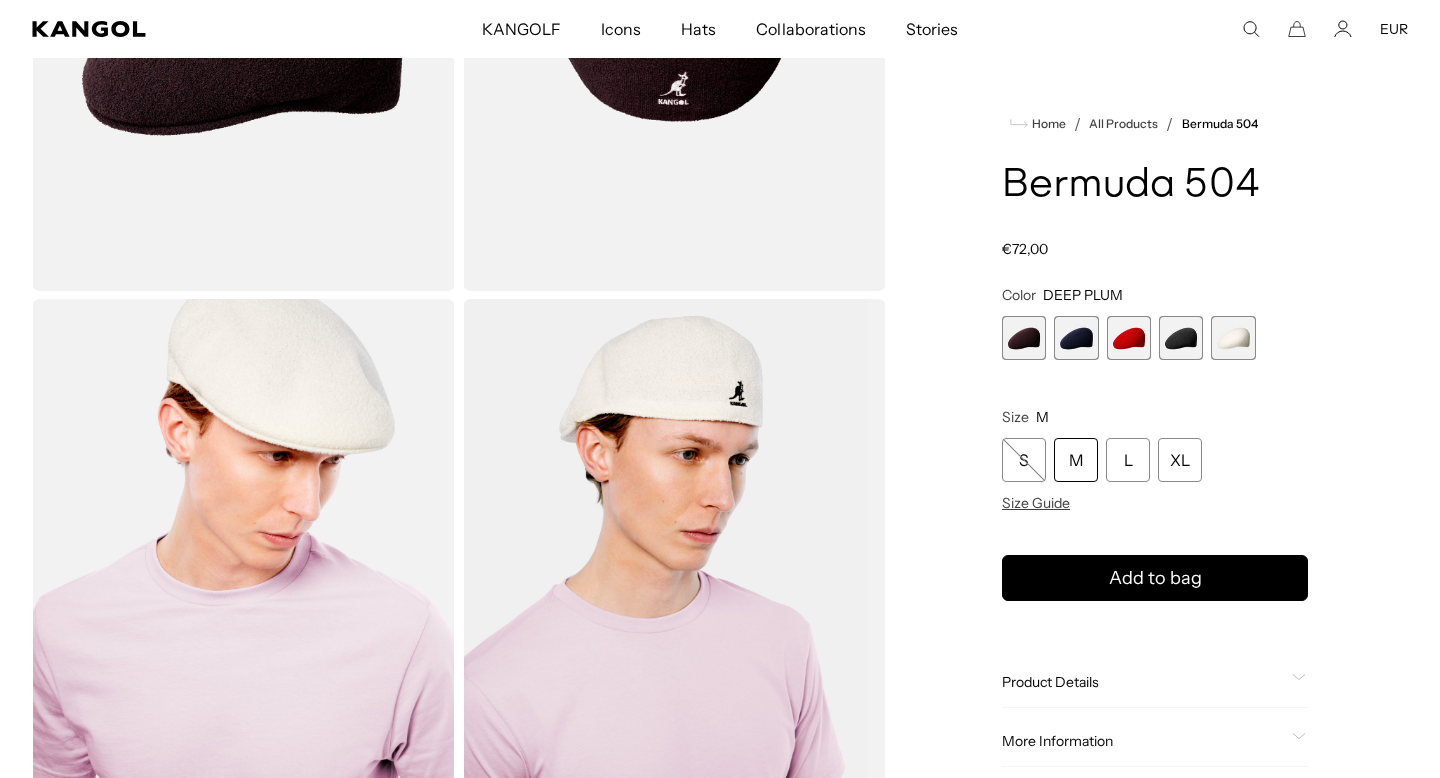 click at bounding box center (674, 26) 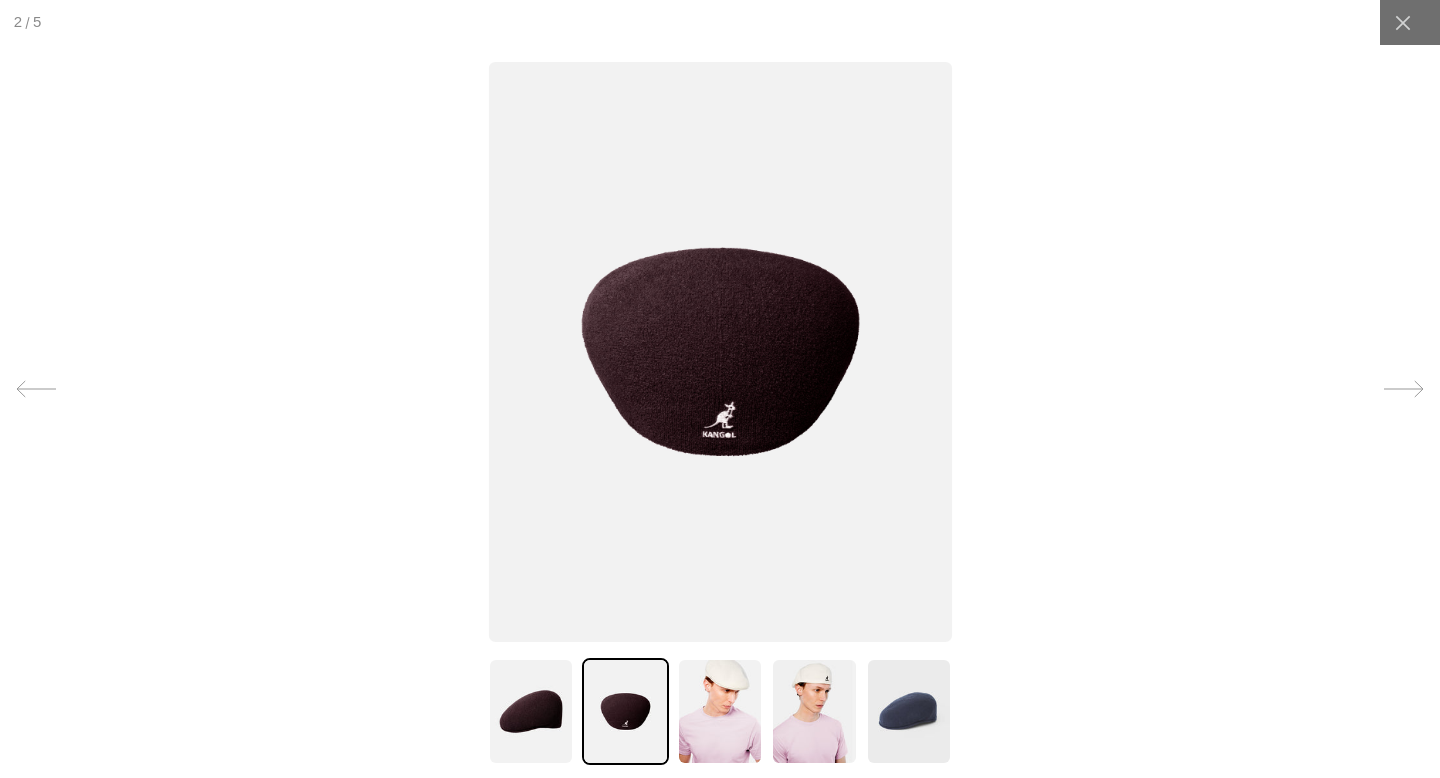scroll, scrollTop: 0, scrollLeft: 0, axis: both 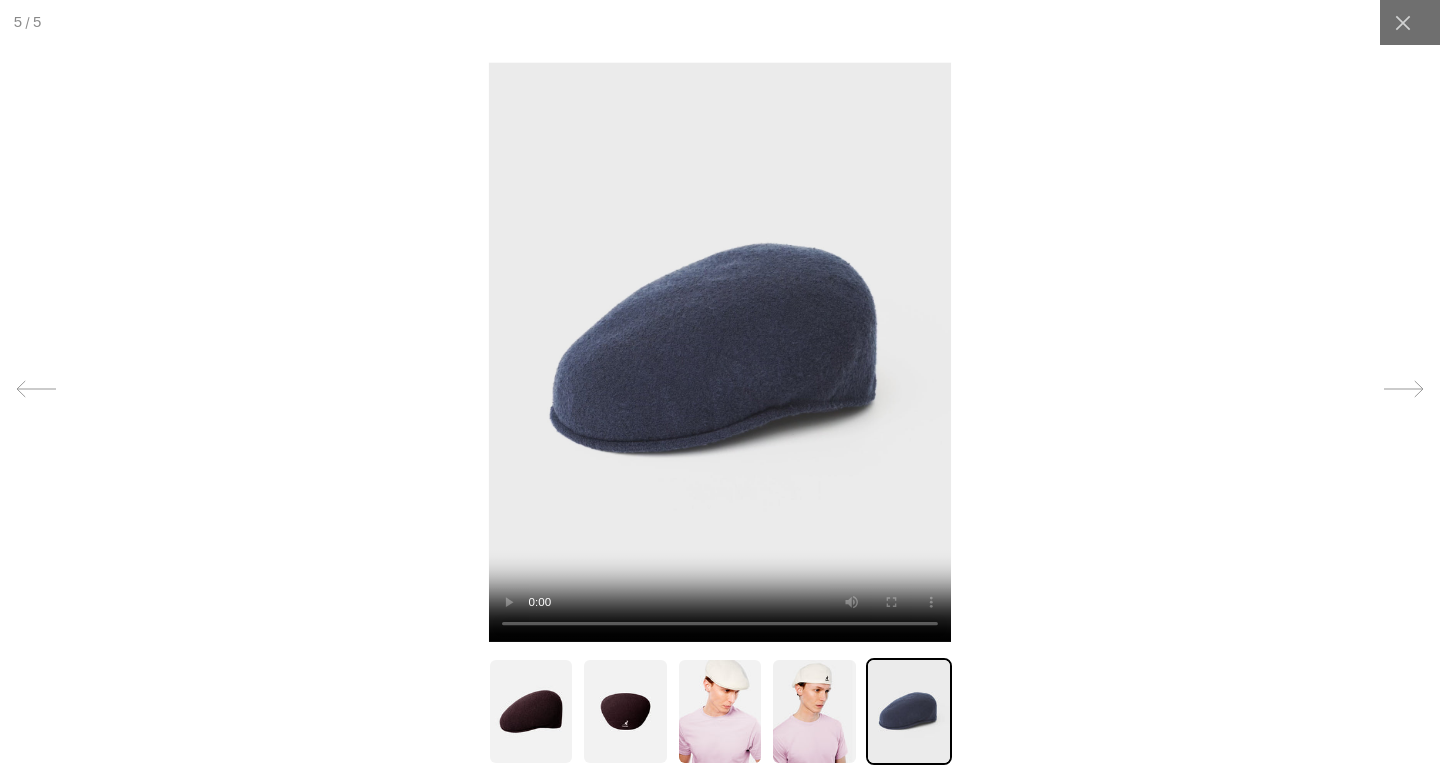 click at bounding box center [720, 352] 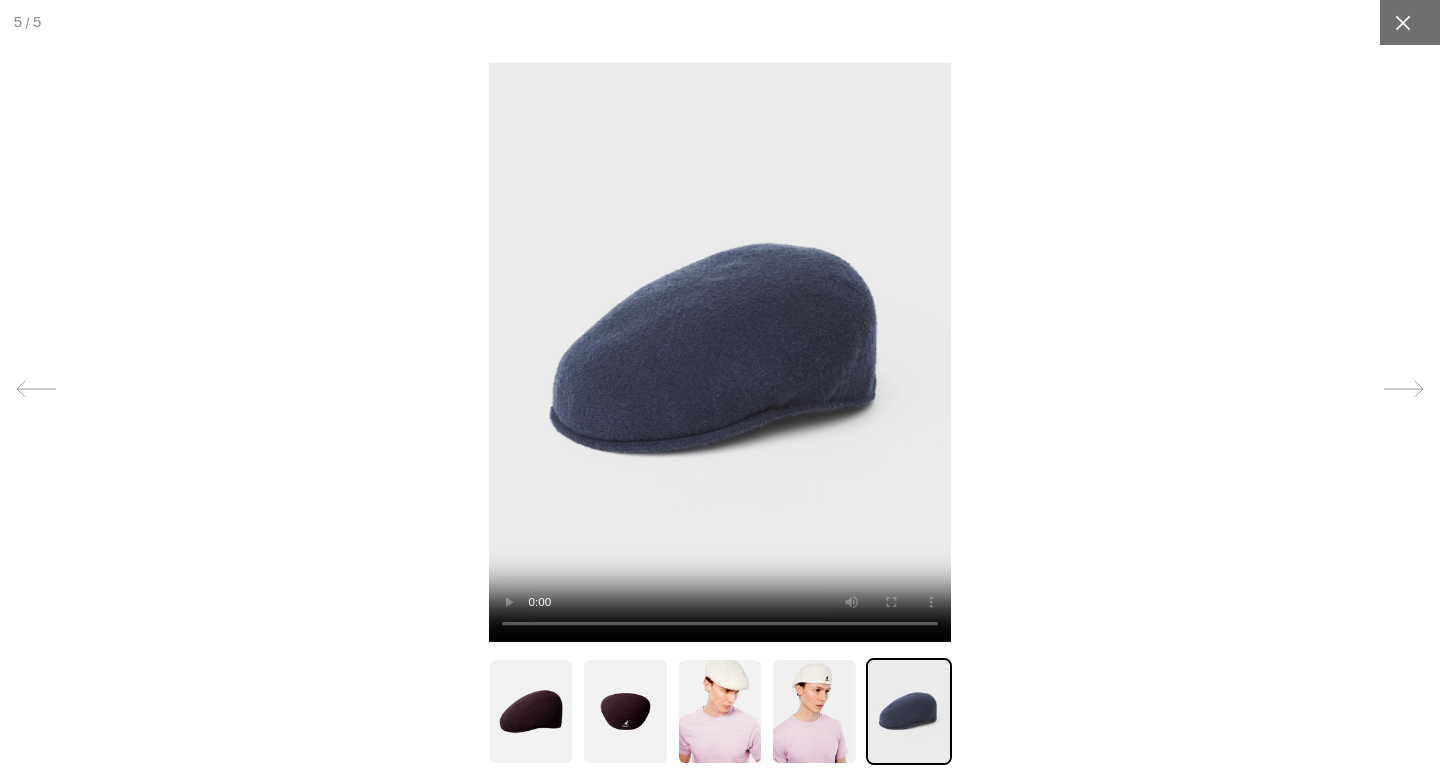 click 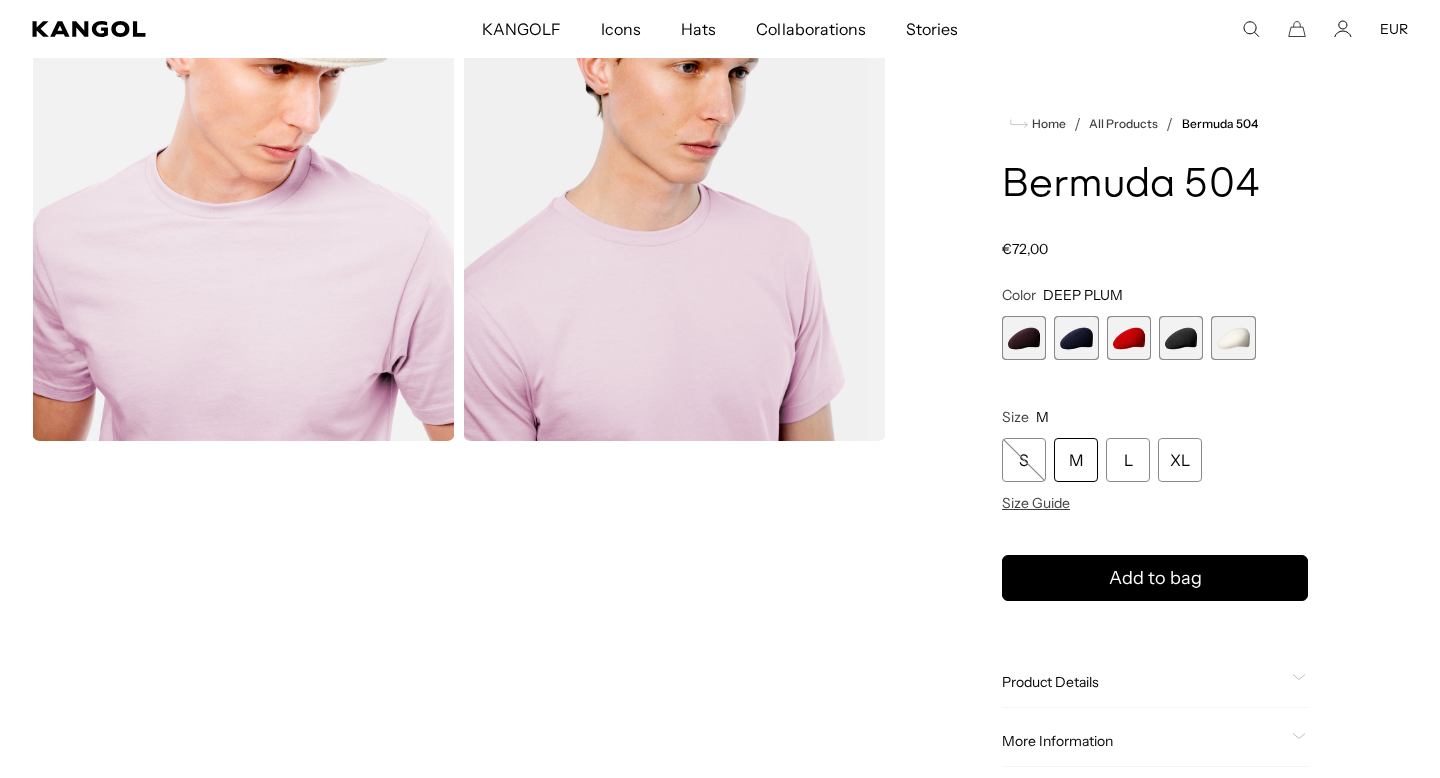scroll, scrollTop: 962, scrollLeft: 0, axis: vertical 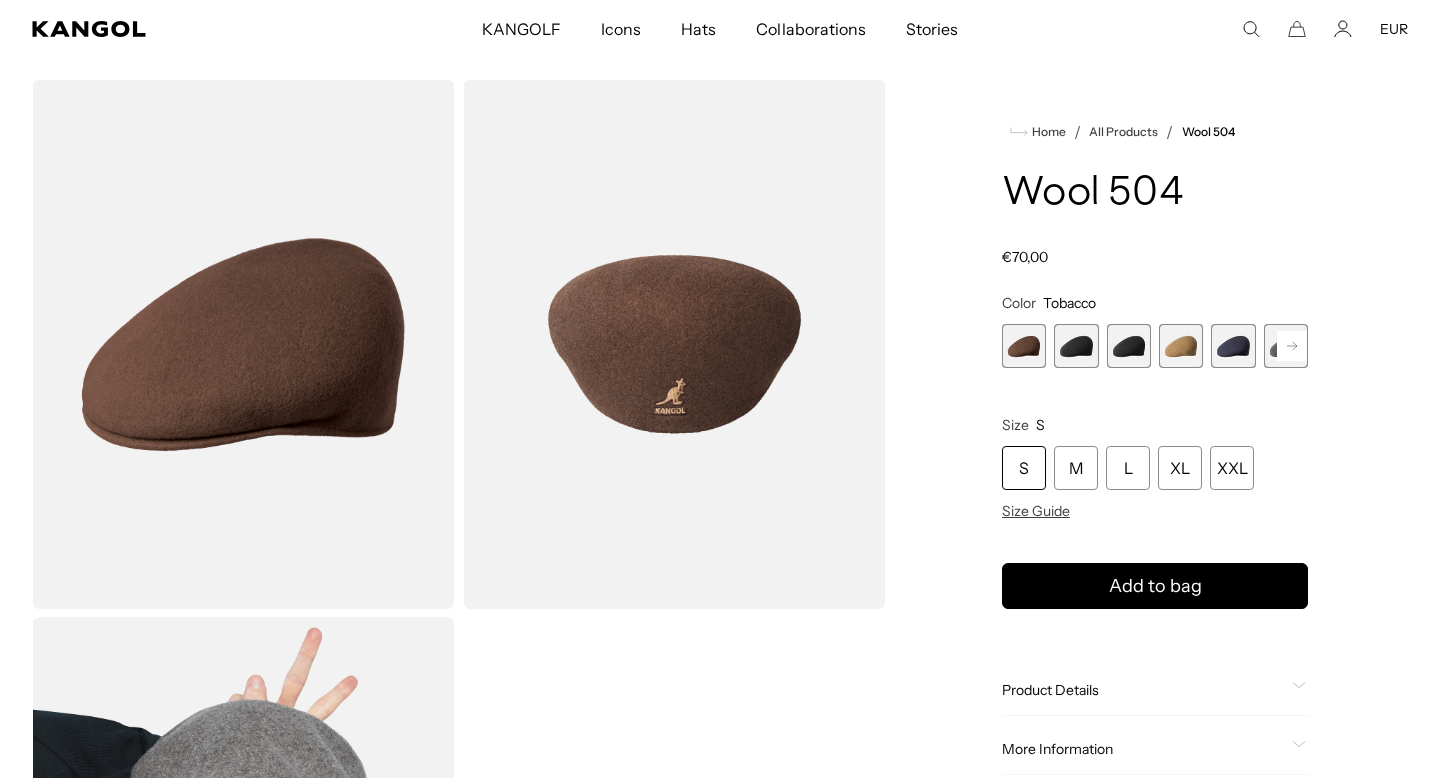 click at bounding box center [674, 344] 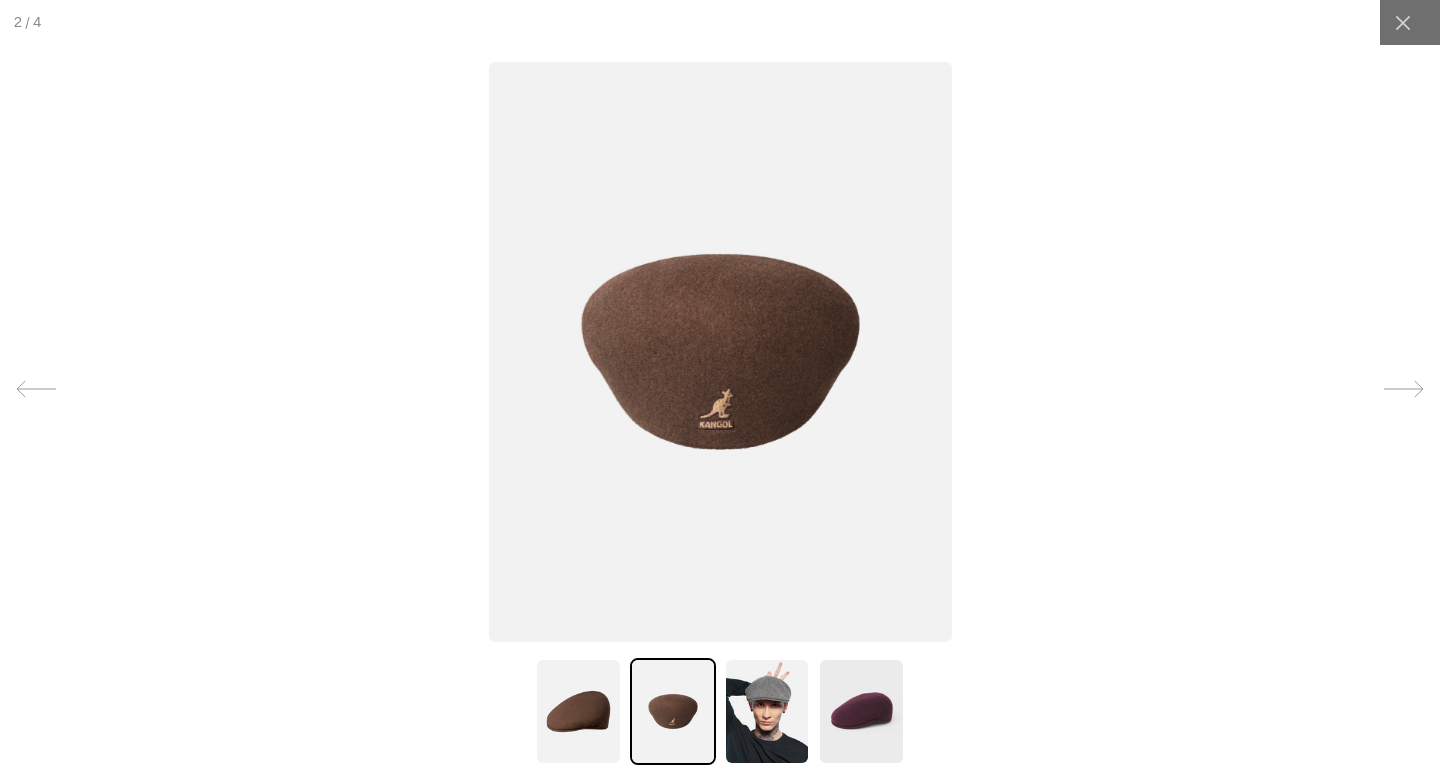 click at bounding box center [767, 711] 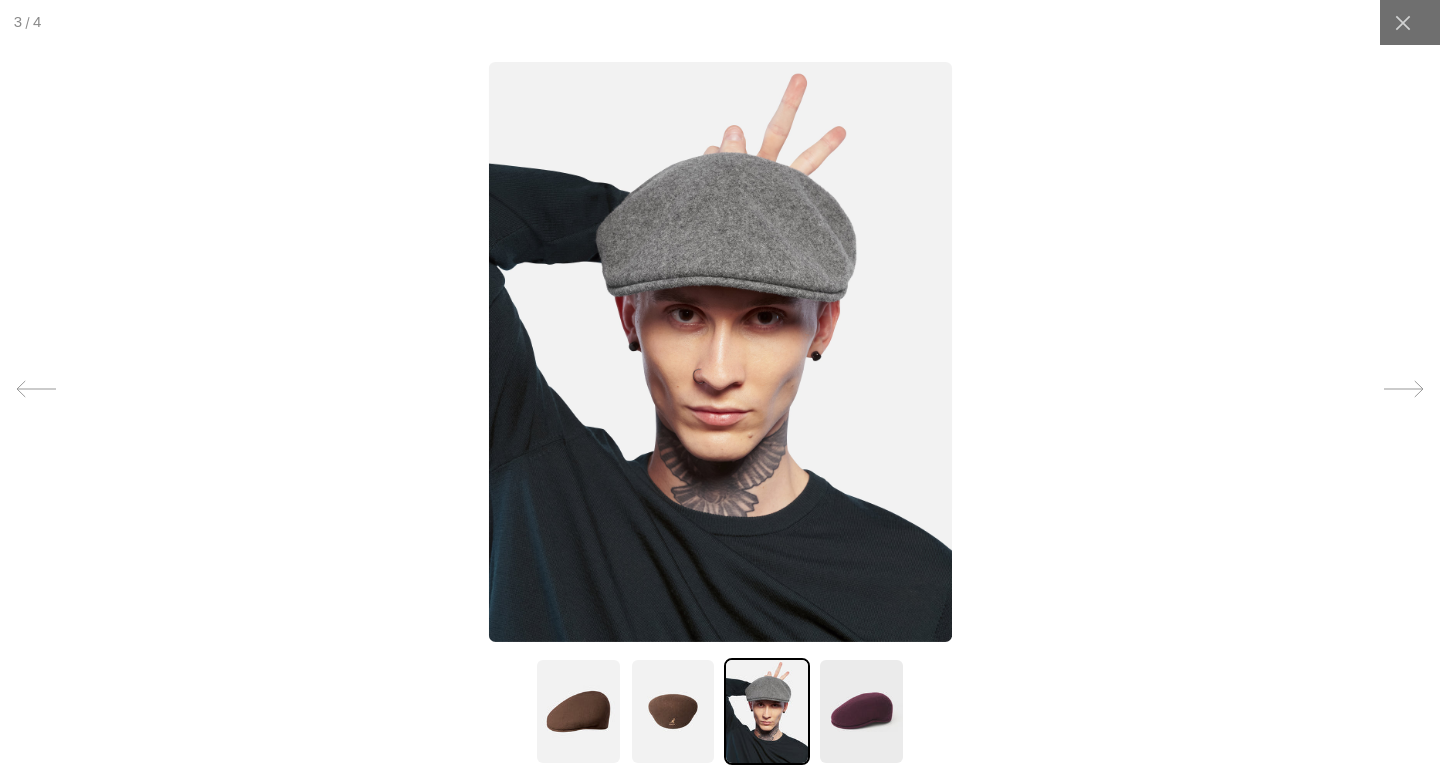 click at bounding box center (861, 711) 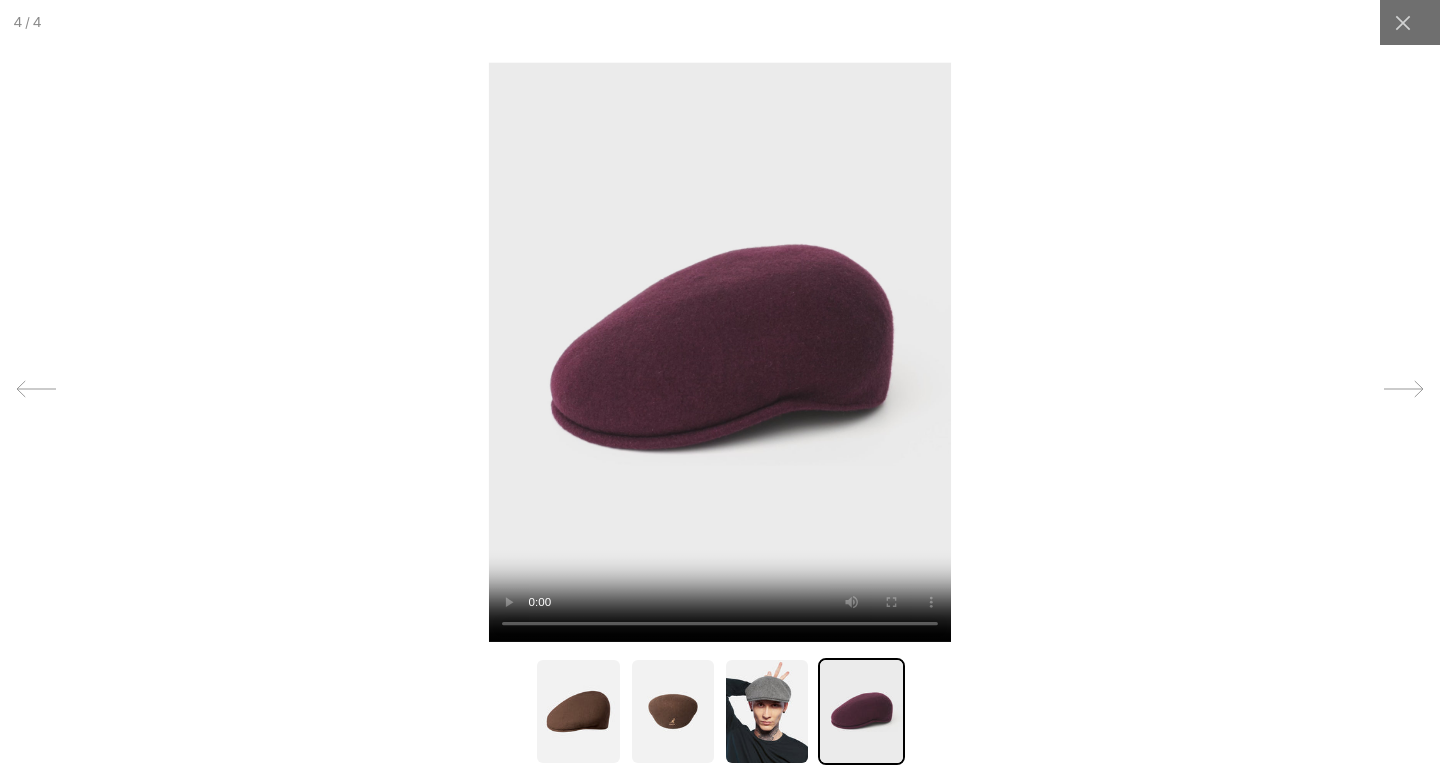 scroll, scrollTop: 0, scrollLeft: 412, axis: horizontal 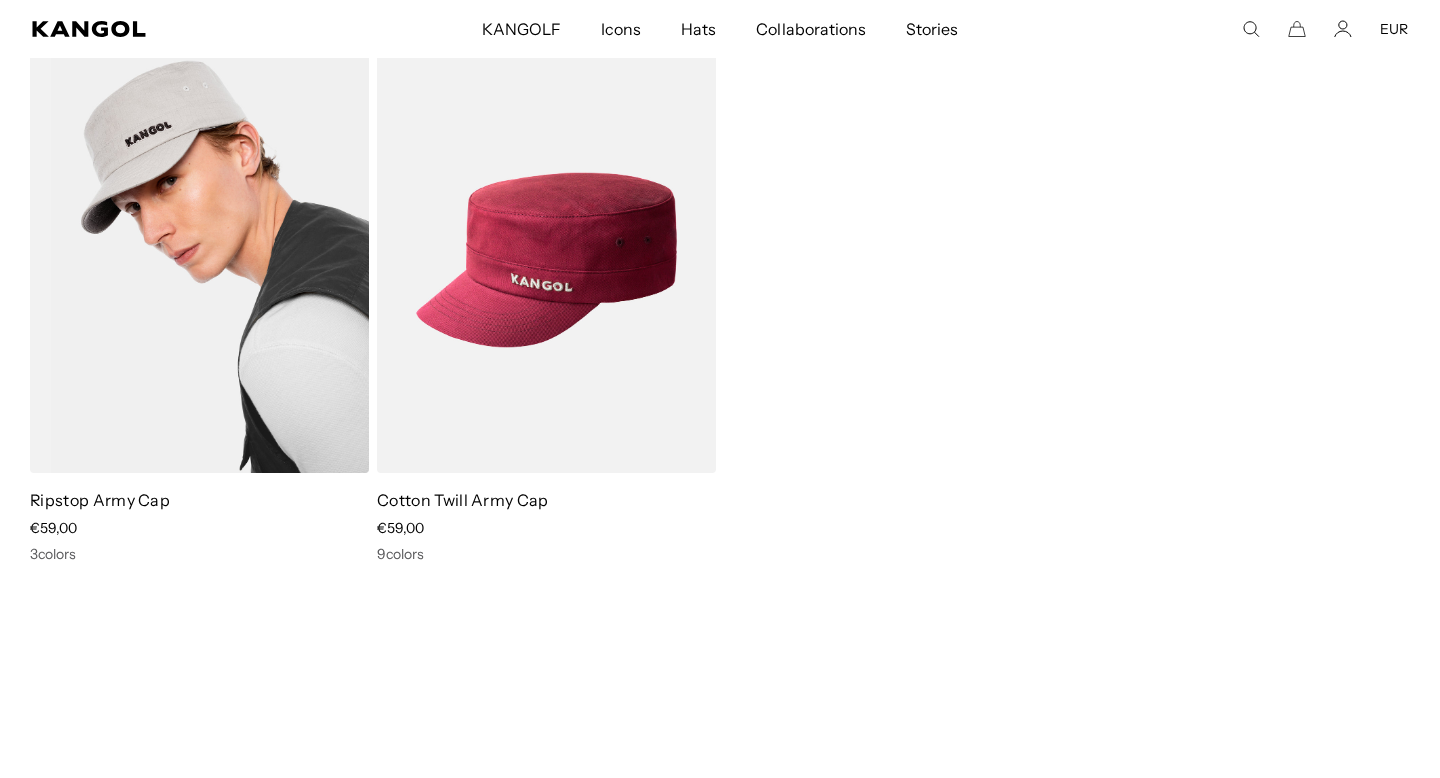 click at bounding box center (199, 260) 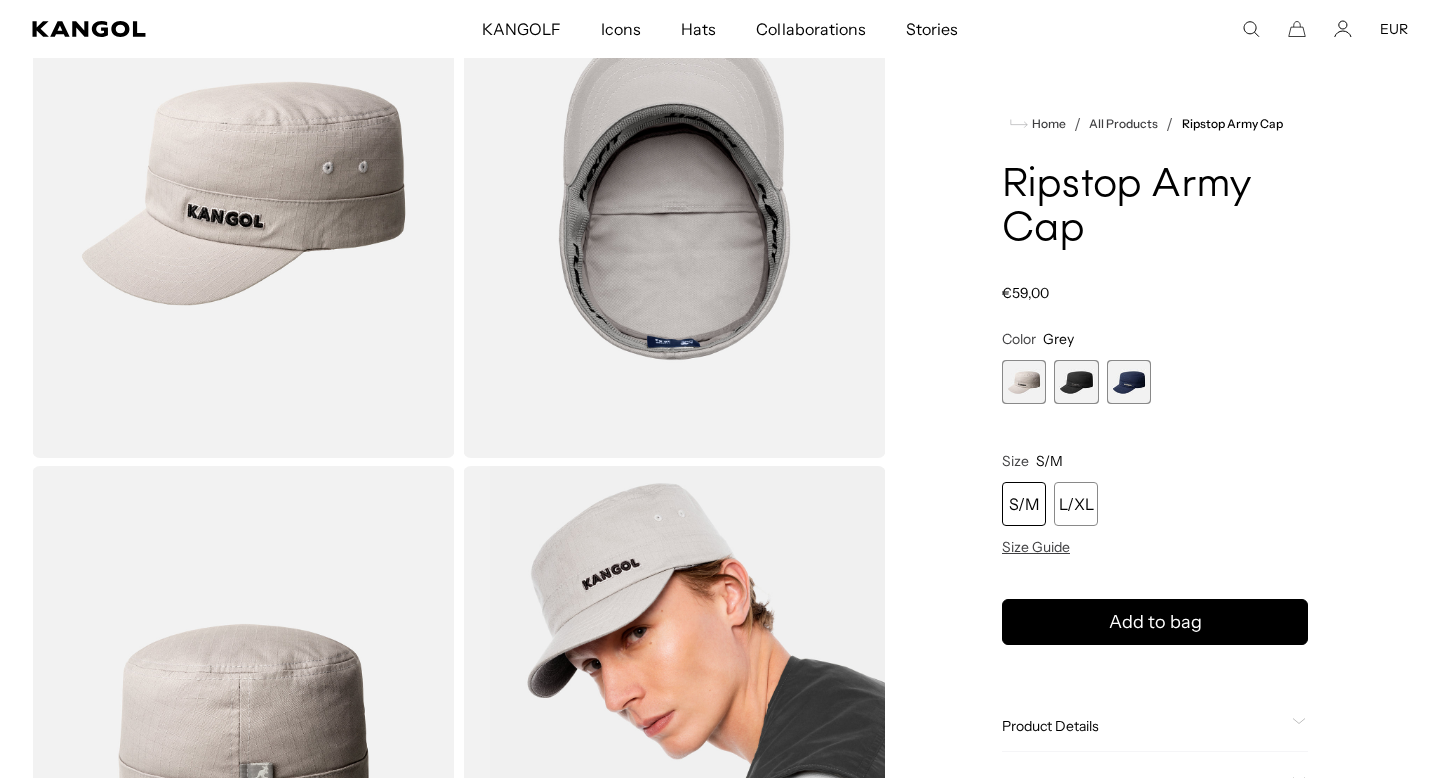 scroll, scrollTop: 50, scrollLeft: 0, axis: vertical 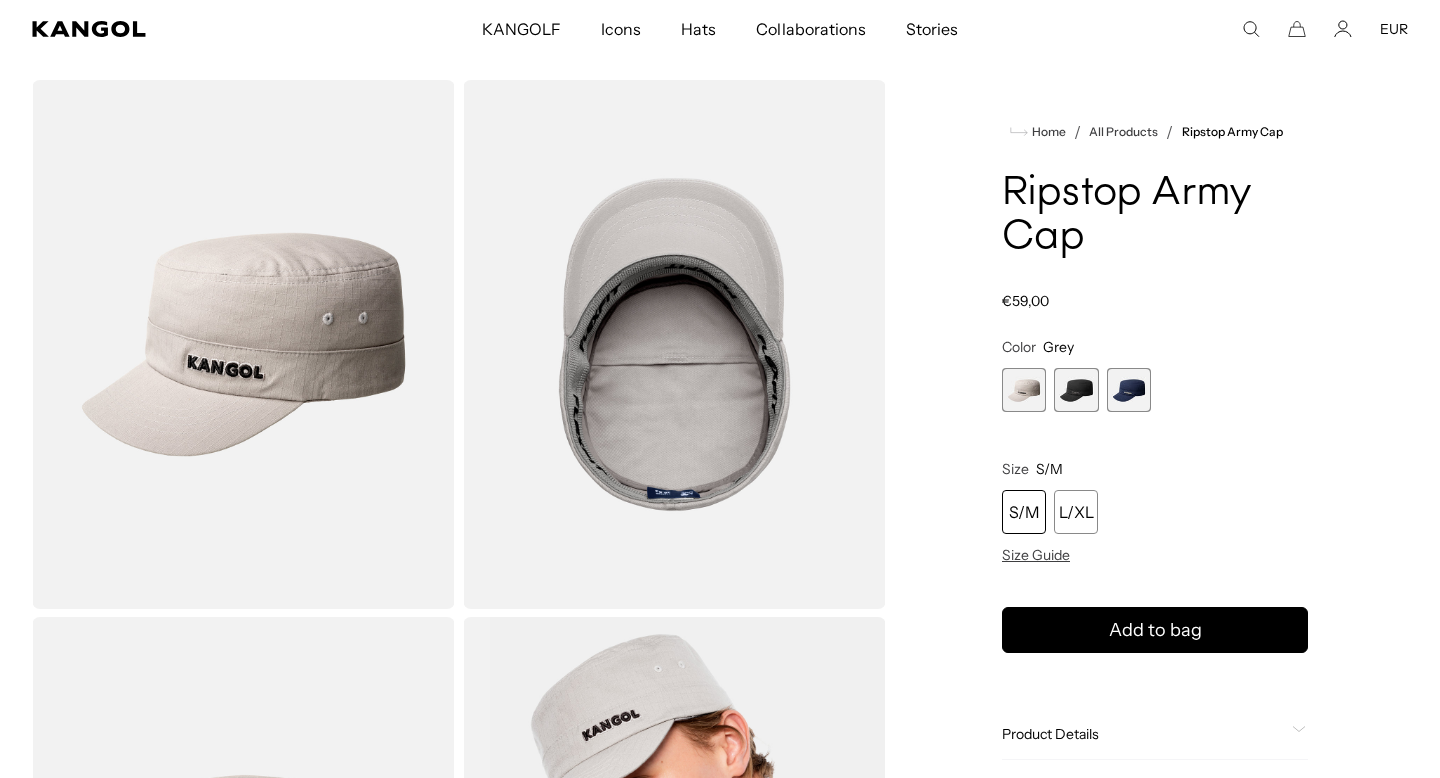 click at bounding box center [1076, 390] 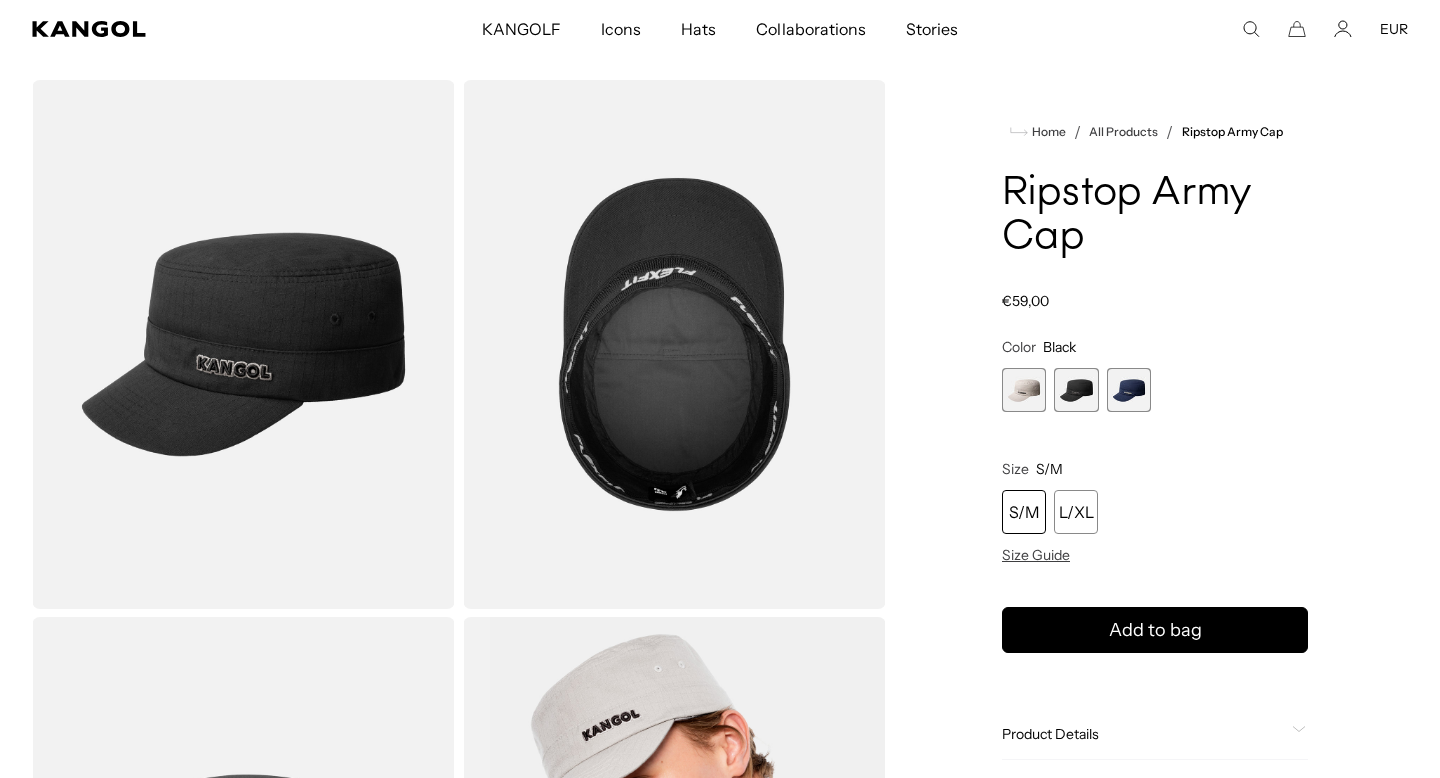 click at bounding box center (1129, 390) 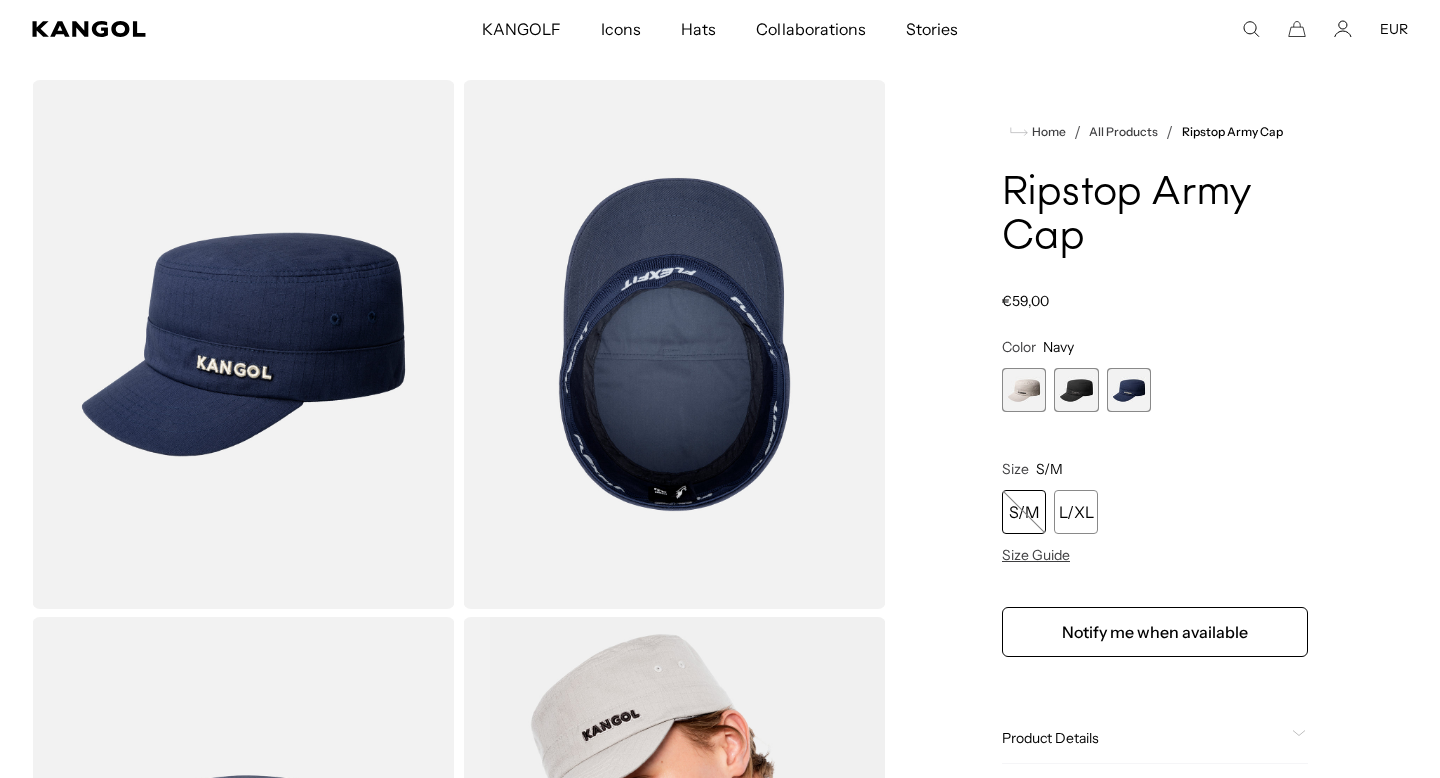 scroll, scrollTop: 0, scrollLeft: 0, axis: both 